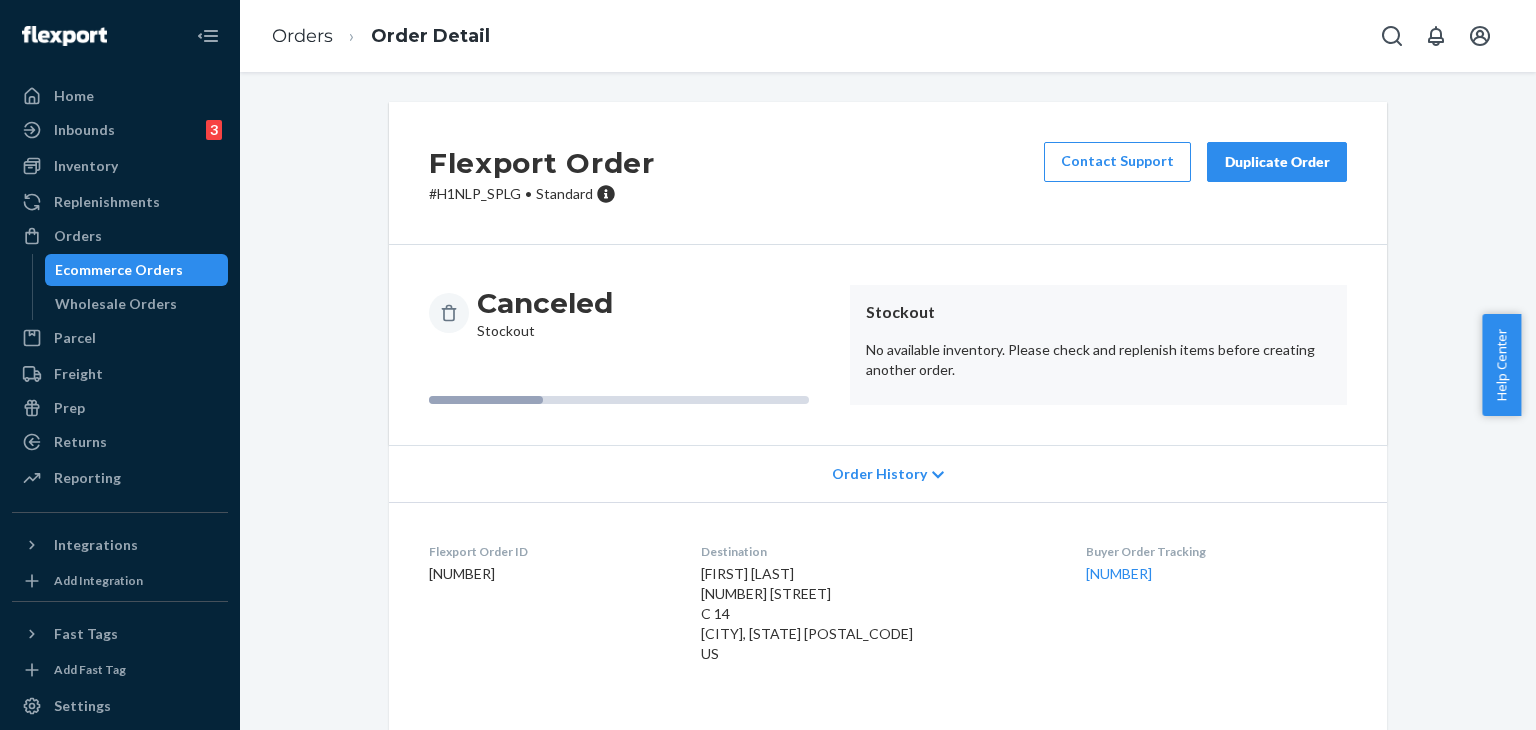 scroll, scrollTop: 0, scrollLeft: 0, axis: both 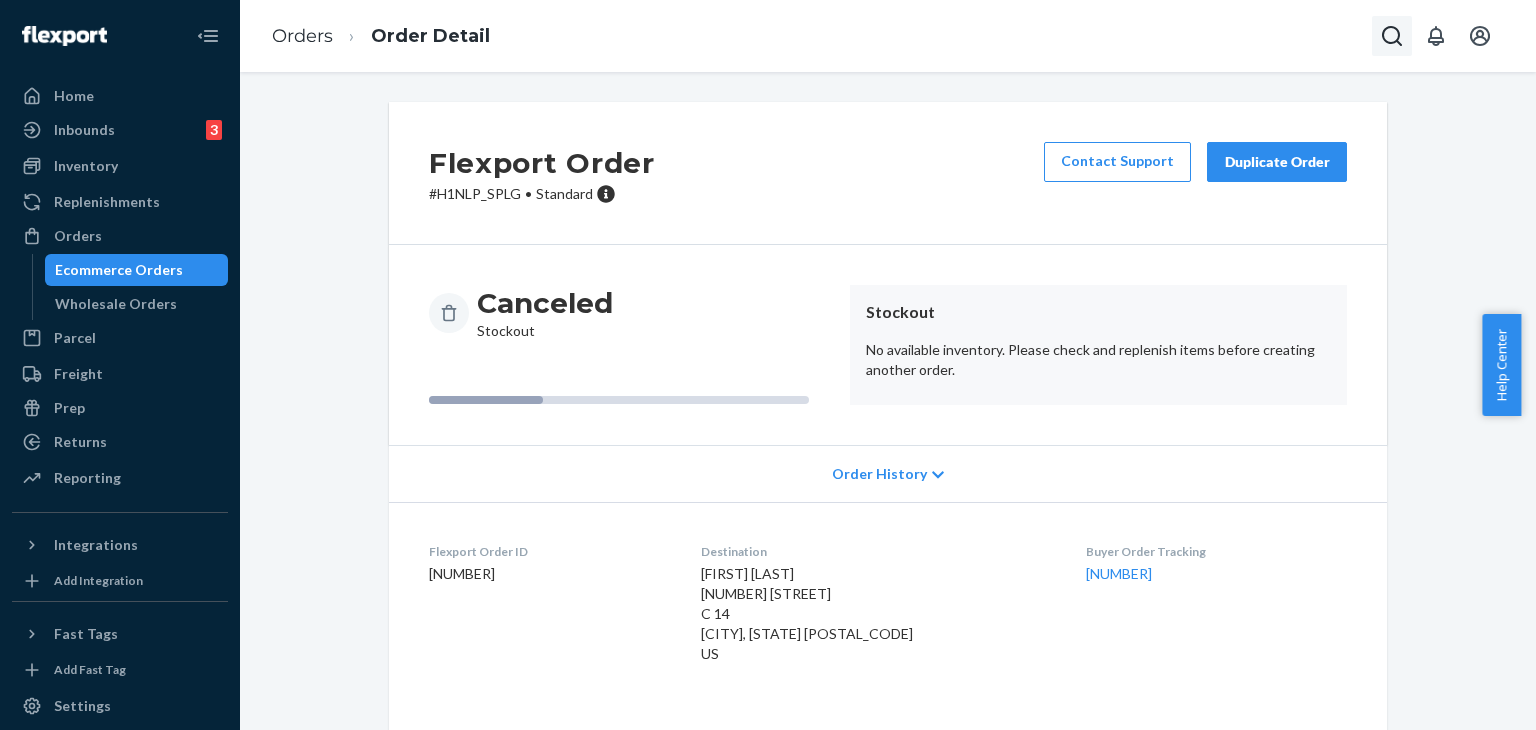 click 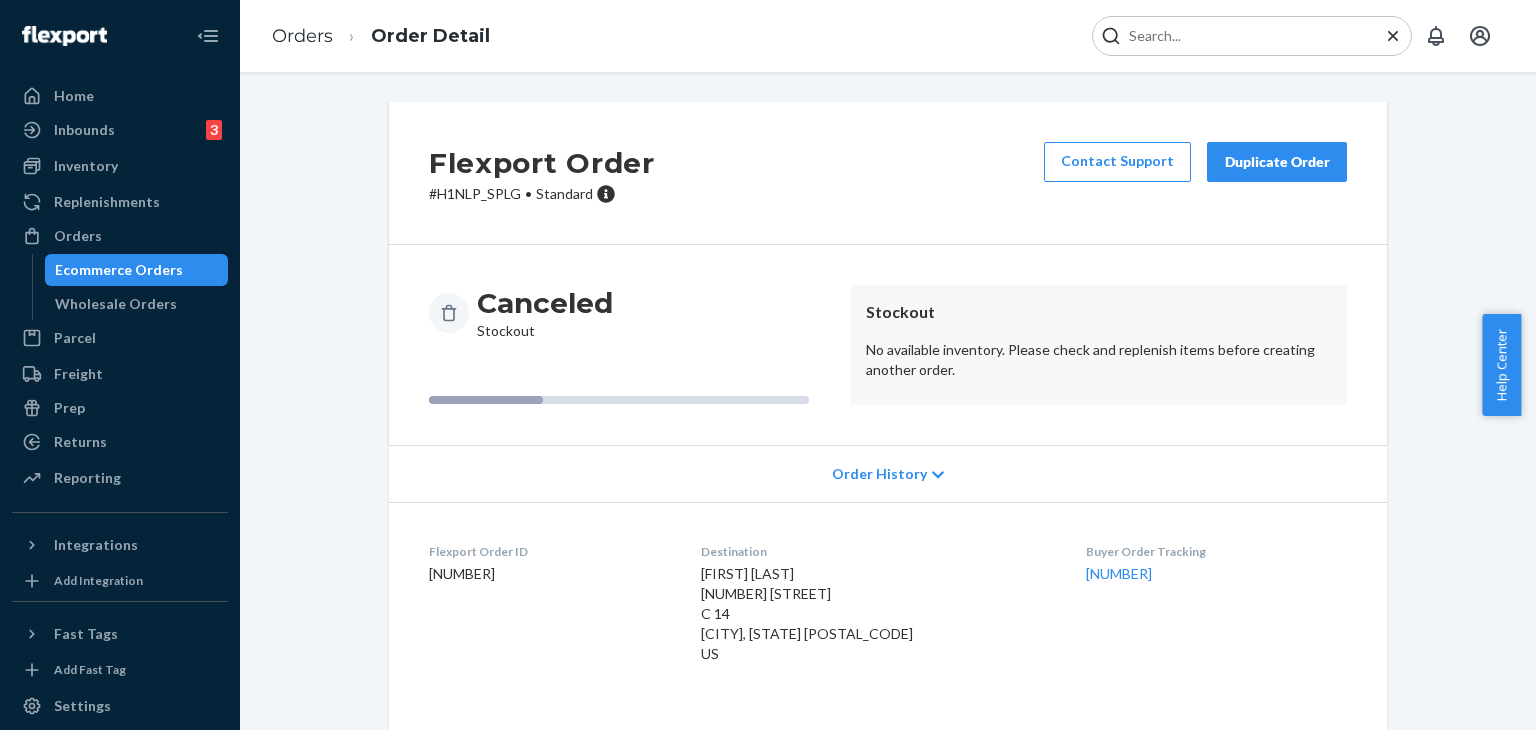 click at bounding box center (1244, 36) 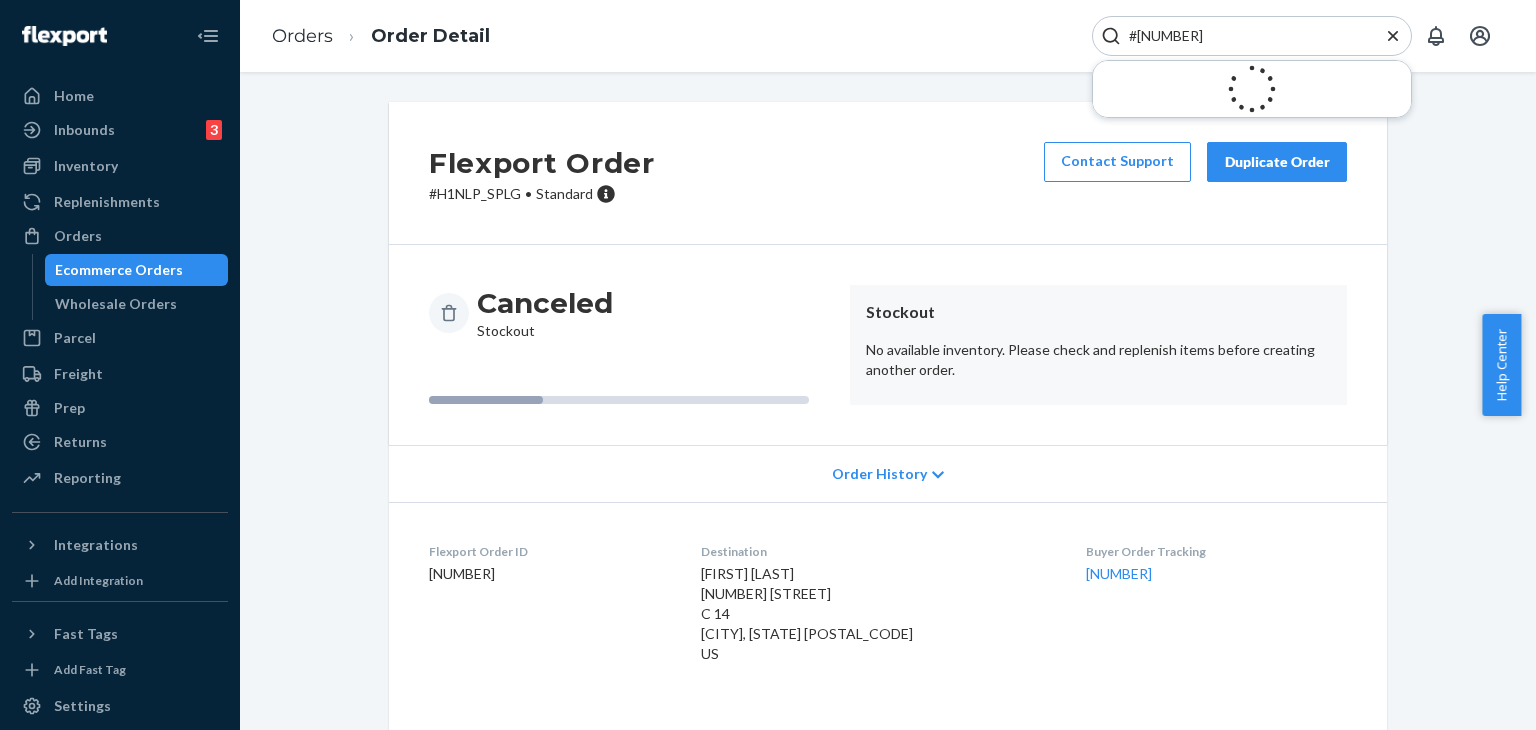 type on "#[NUMBER]" 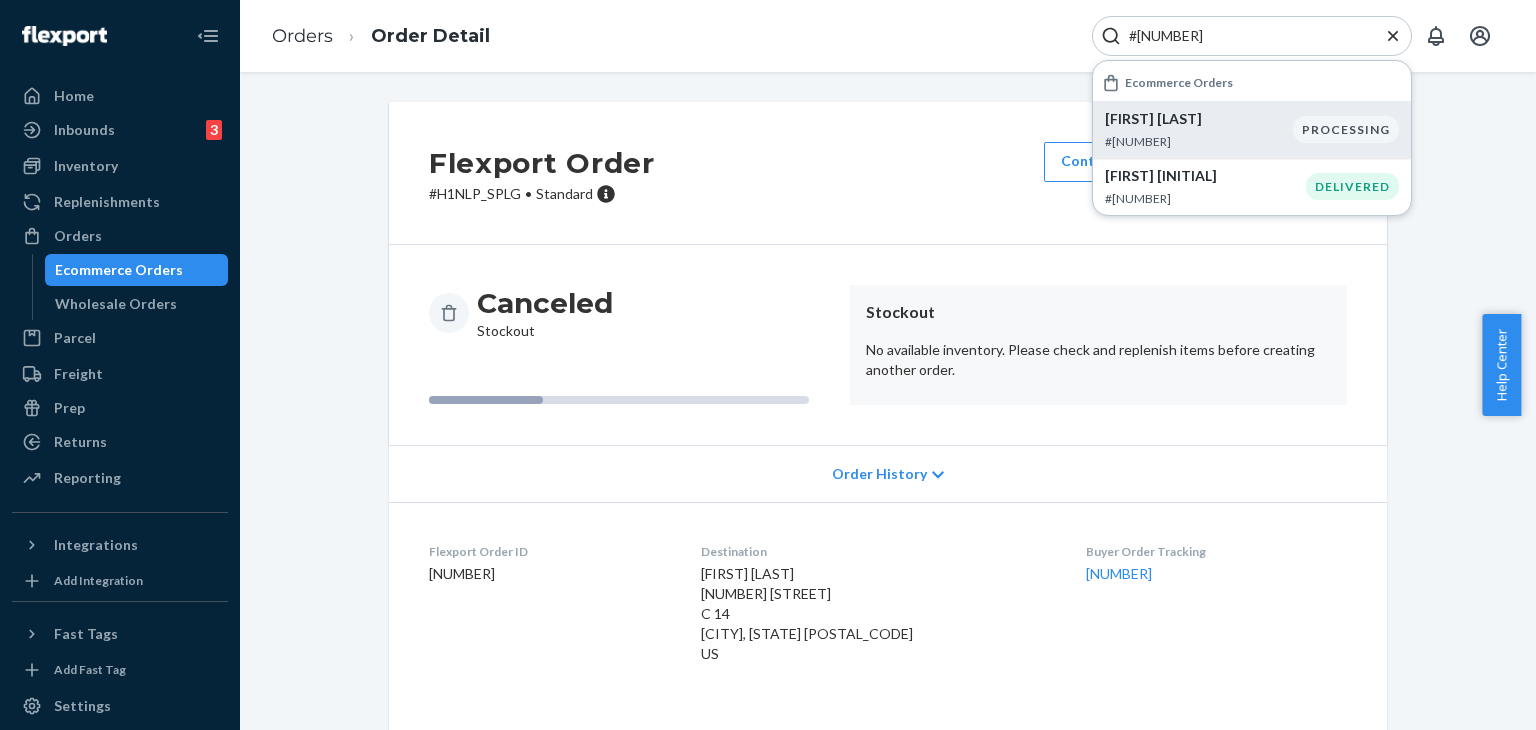 click on "#[NUMBER]" at bounding box center [1199, 141] 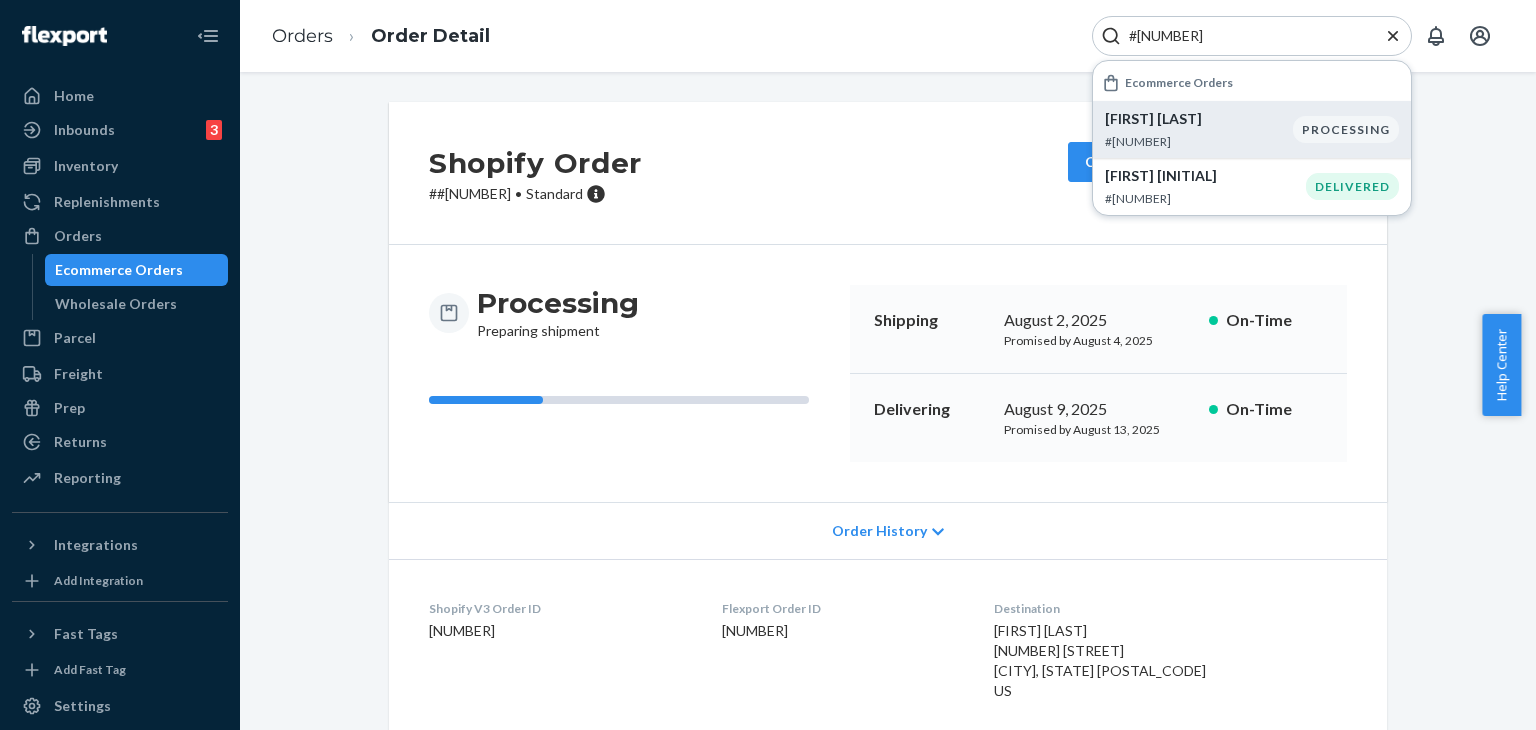 click on "Shopify Order # #[NUMBER] • Standard Cancel Order Duplicate Order" at bounding box center [888, 173] 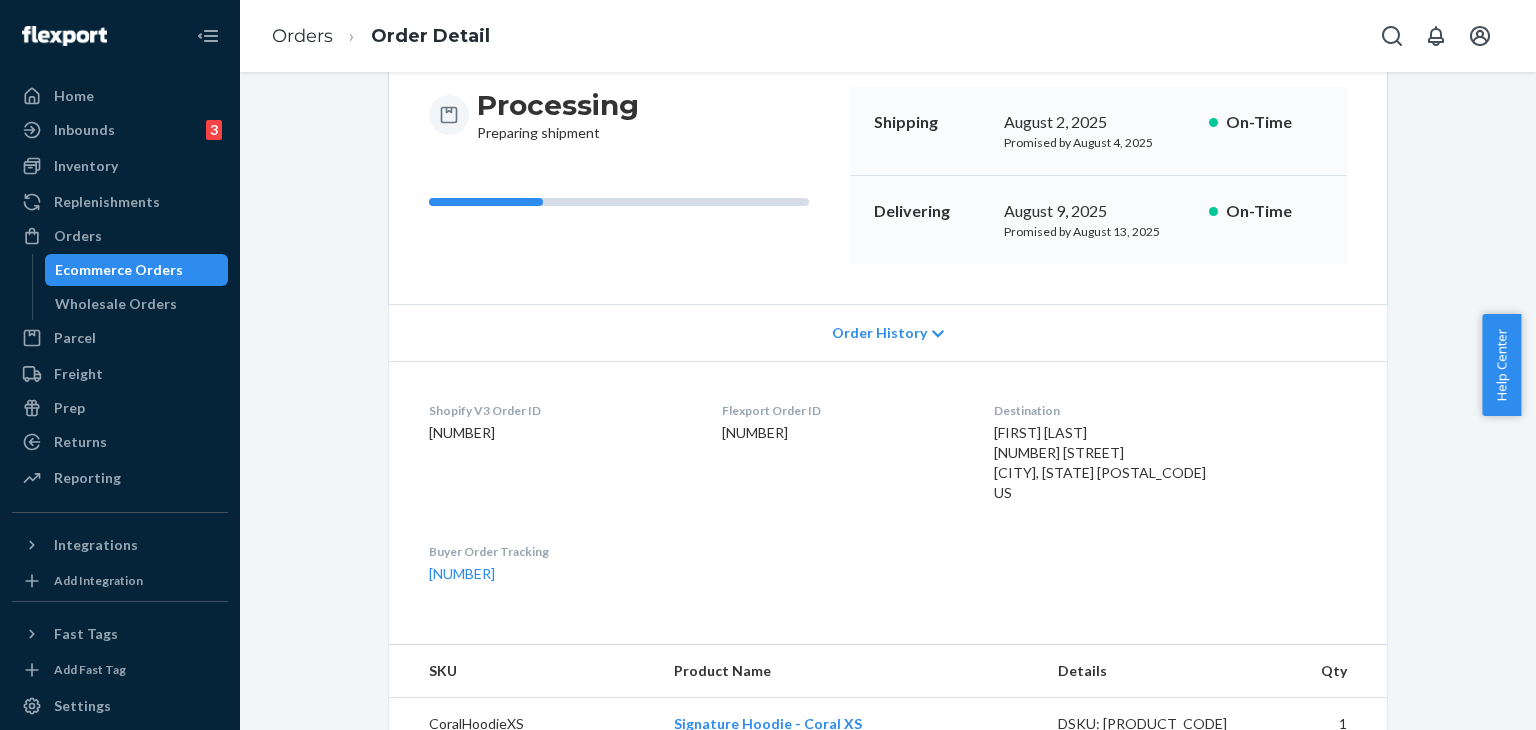 scroll, scrollTop: 200, scrollLeft: 0, axis: vertical 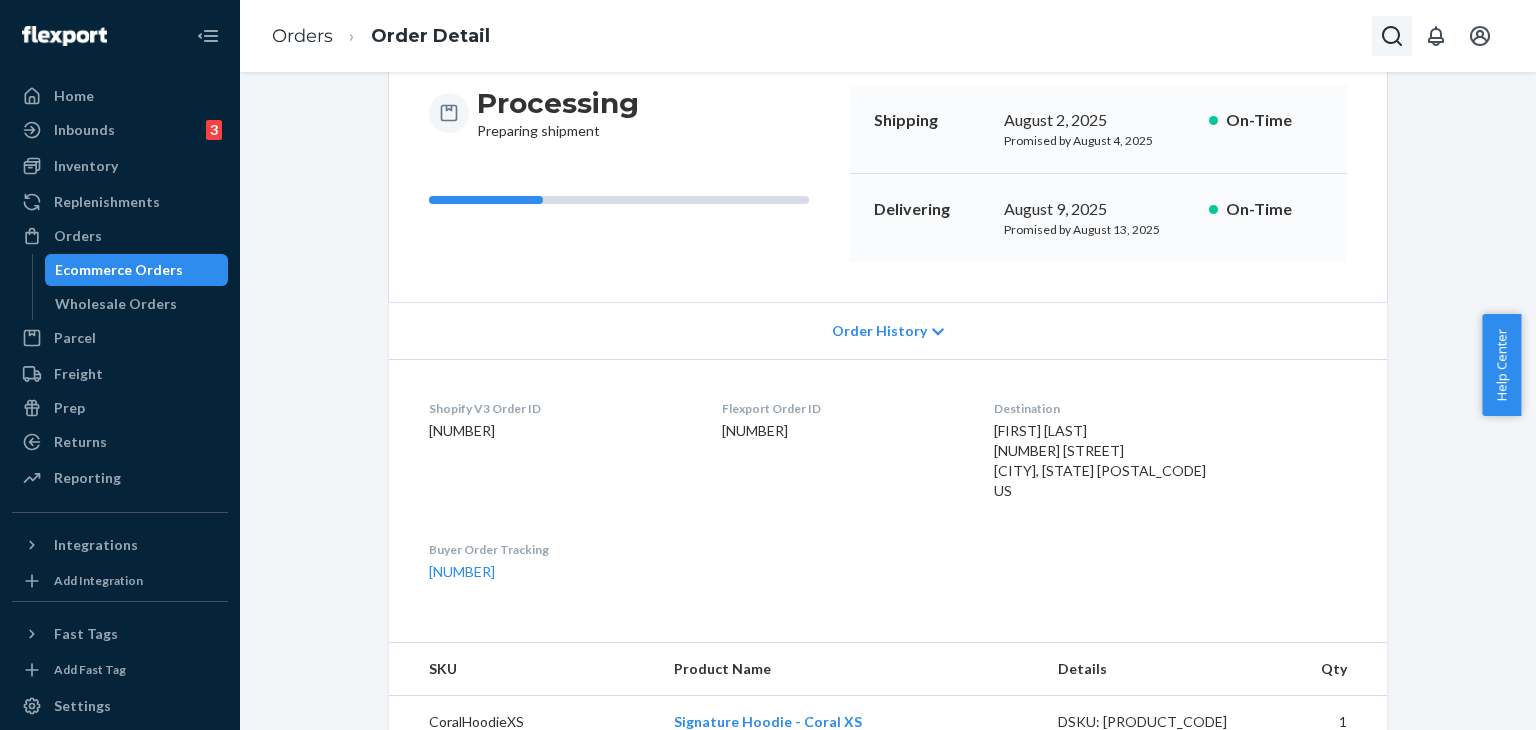 click at bounding box center (1392, 36) 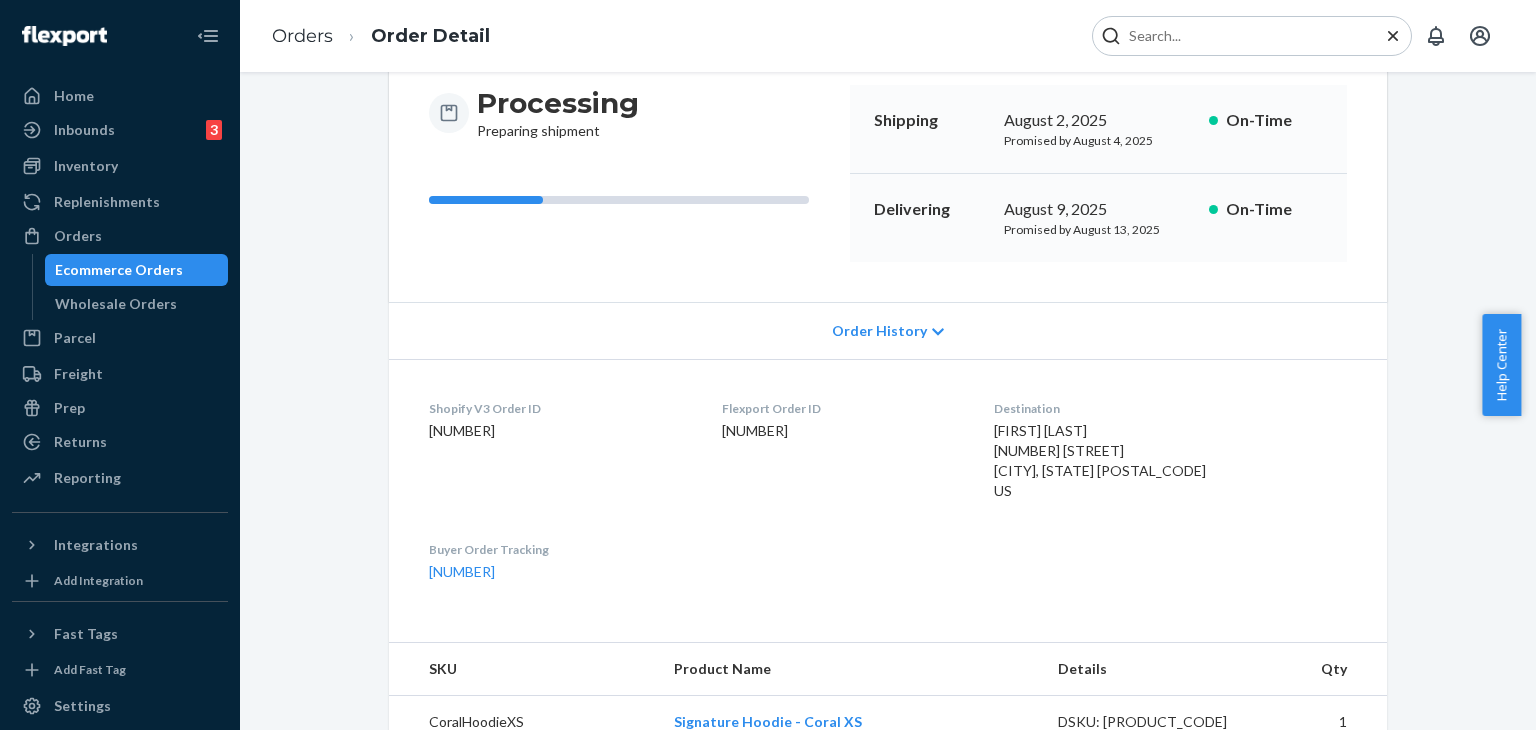 click at bounding box center (1244, 36) 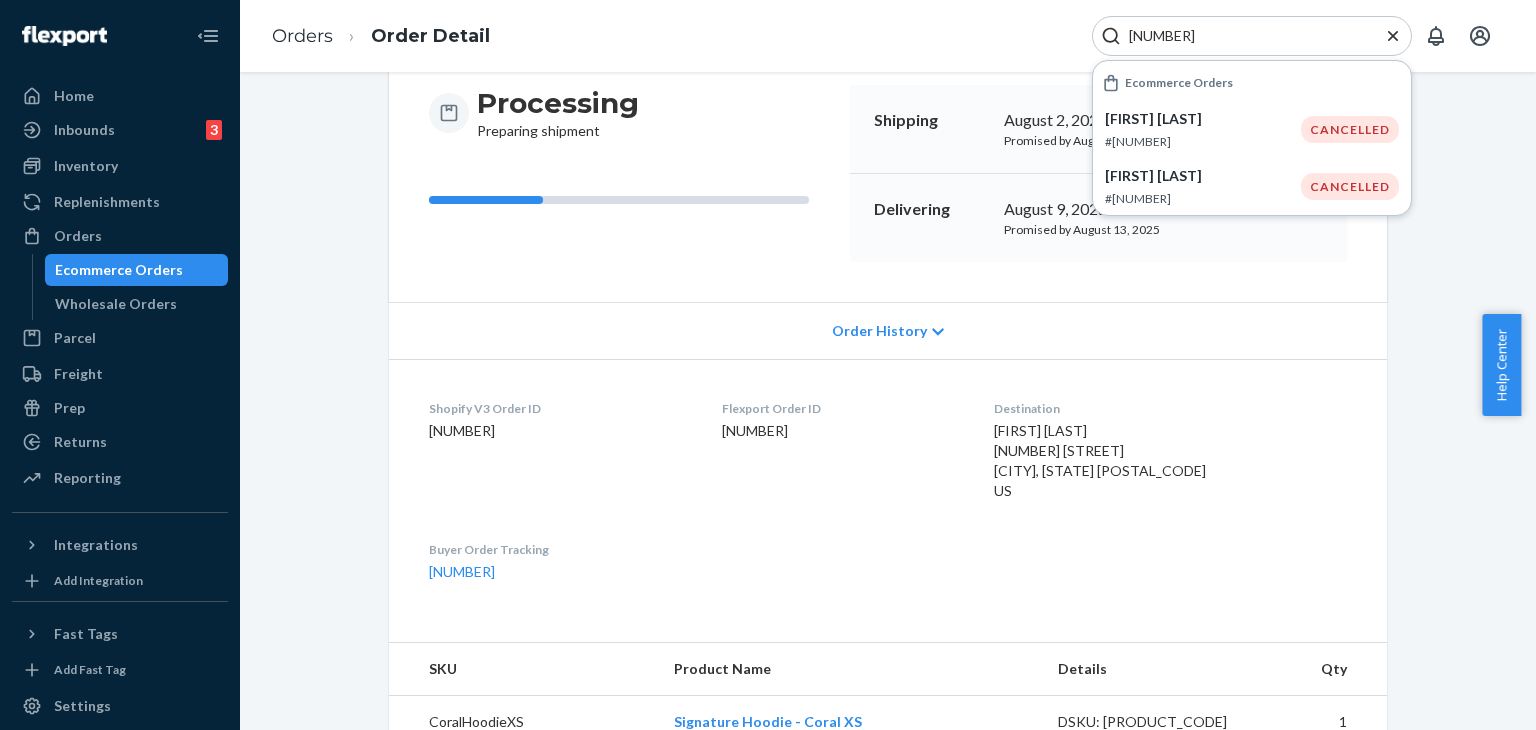 type on "[NUMBER]" 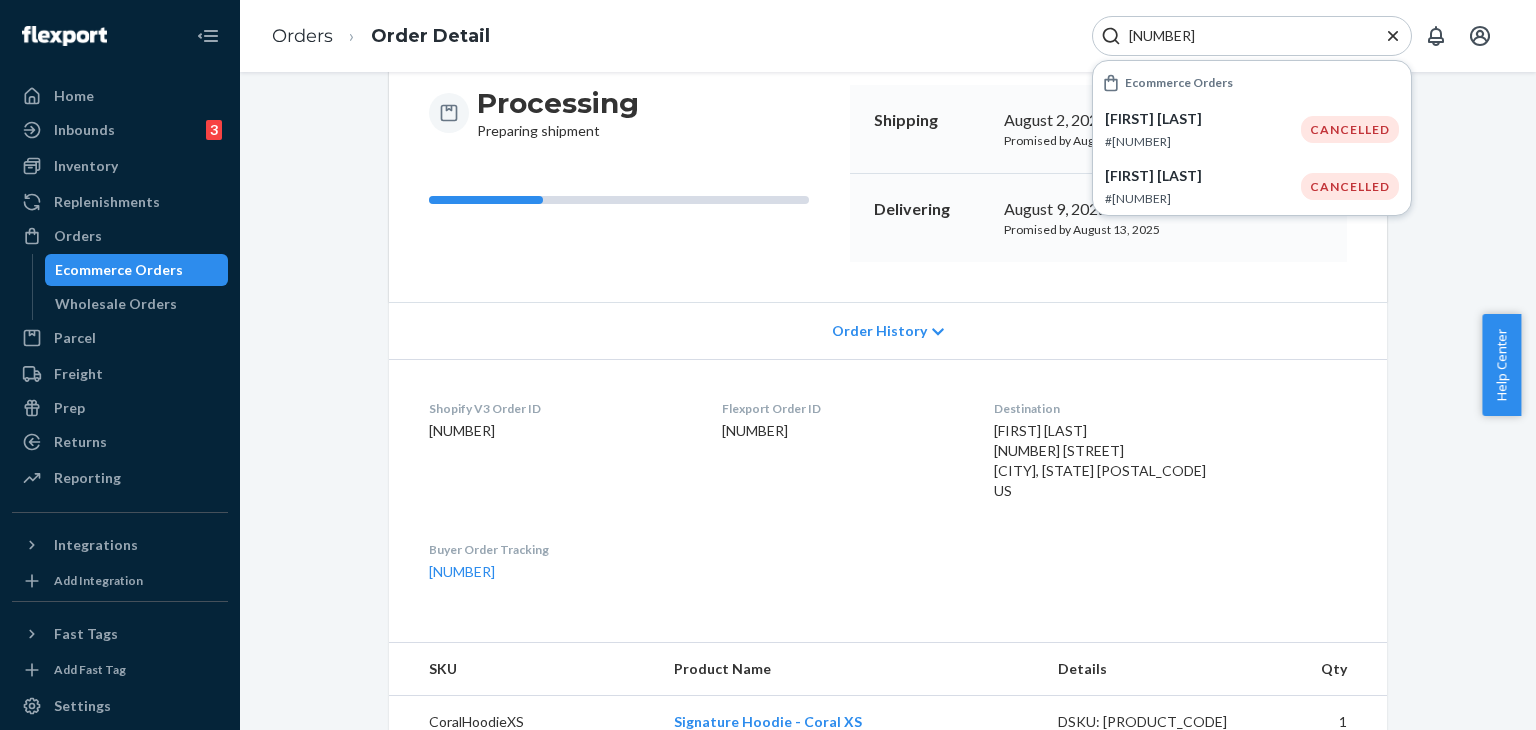 click on "[NUMBER]" at bounding box center (1252, 36) 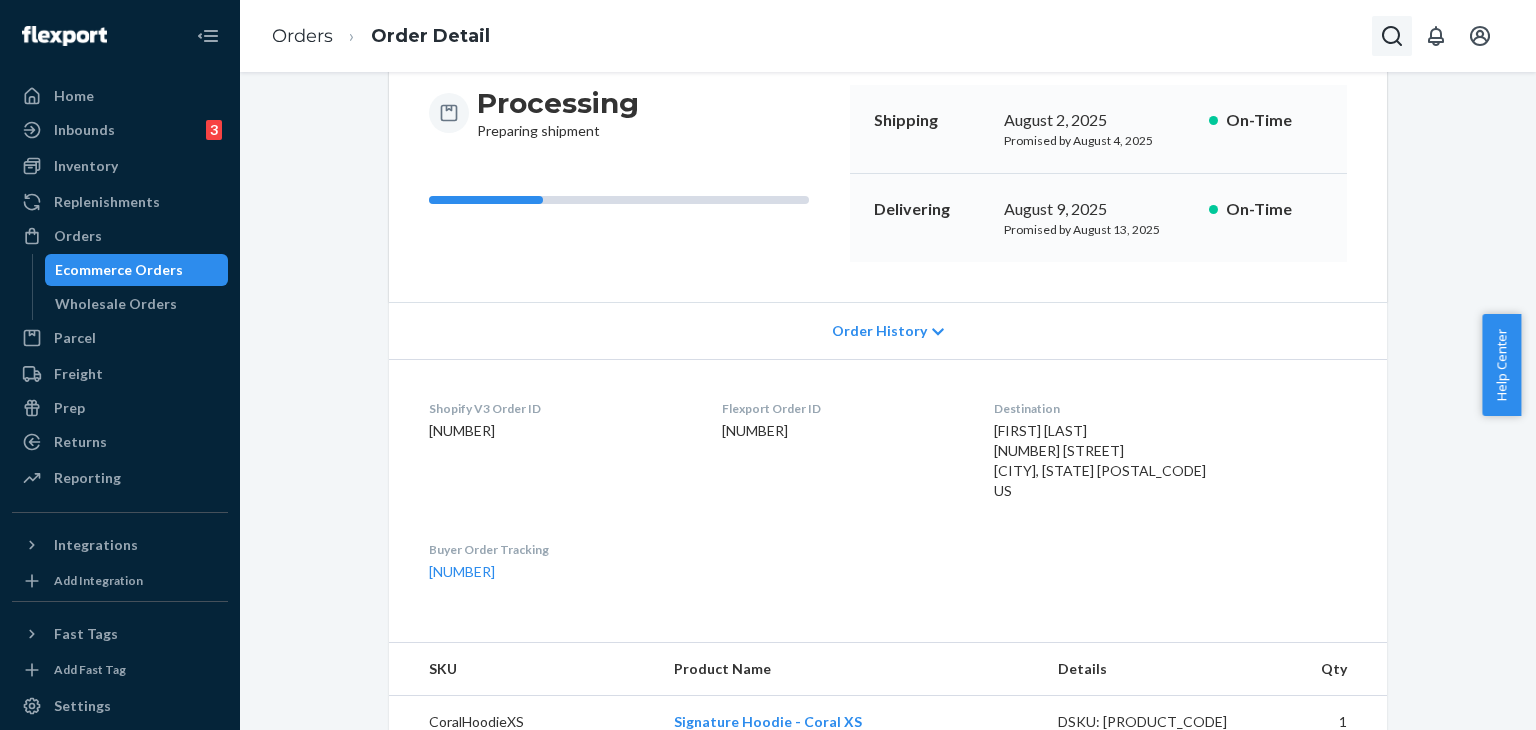 click 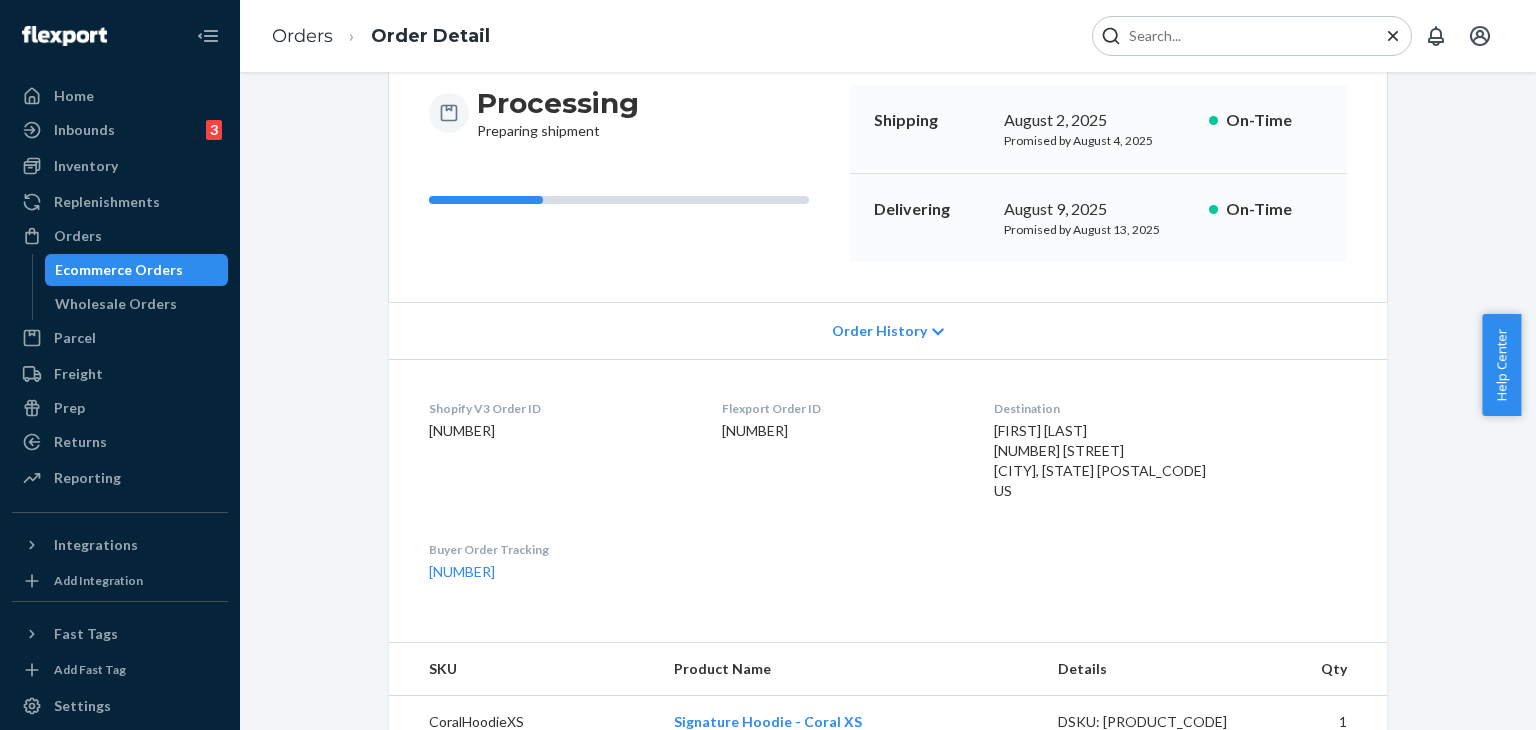 click at bounding box center (1244, 36) 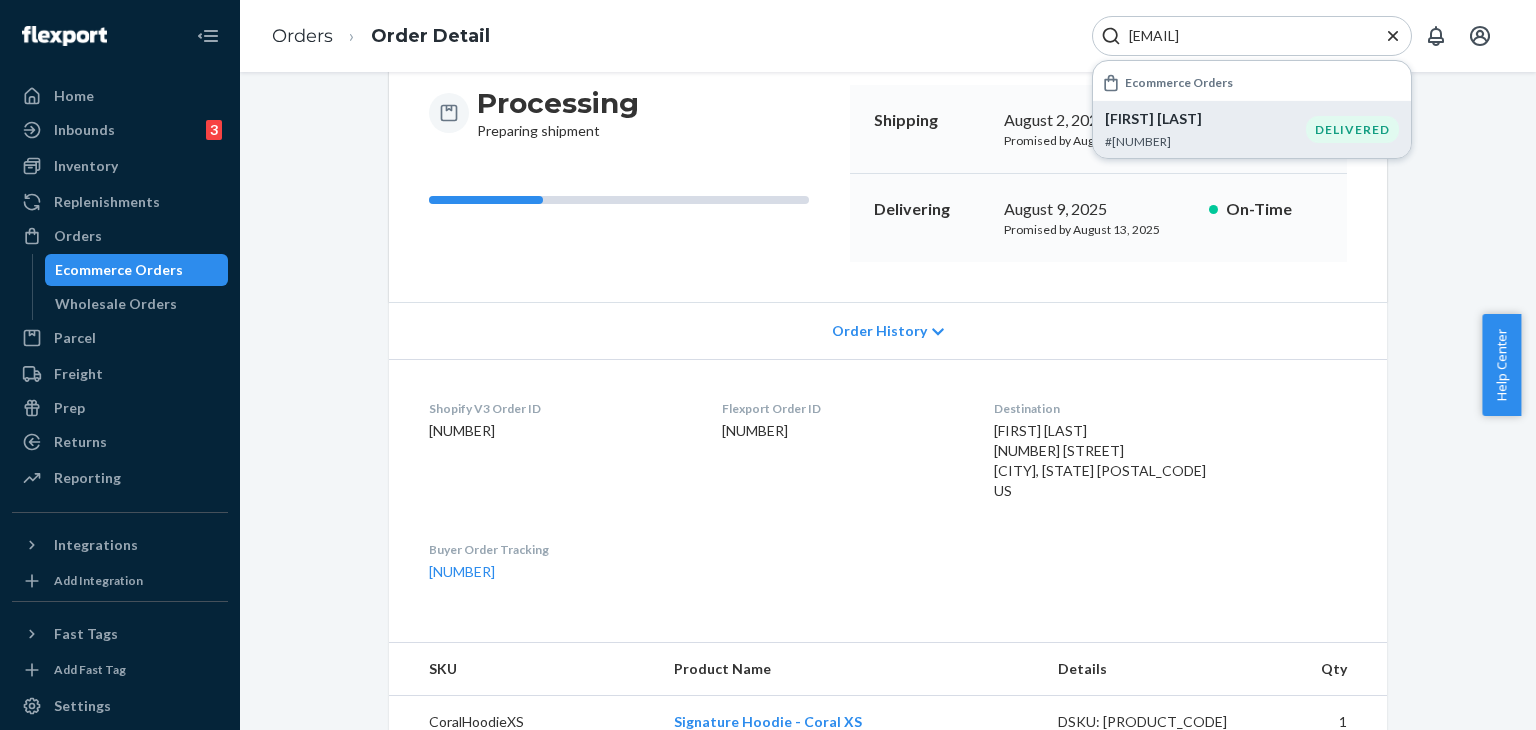 type on "[EMAIL]" 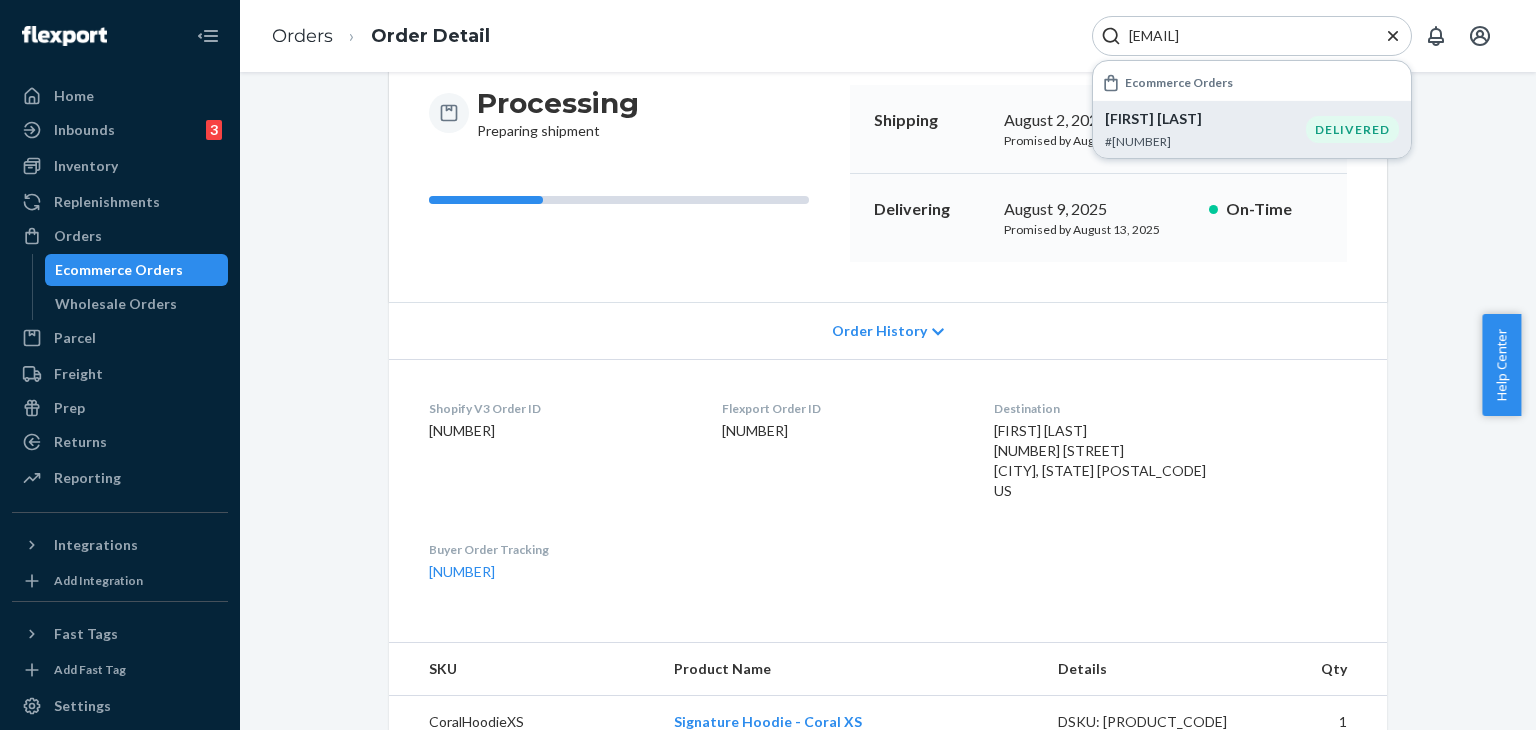 click on "[FIRST] [LAST]" at bounding box center (1205, 119) 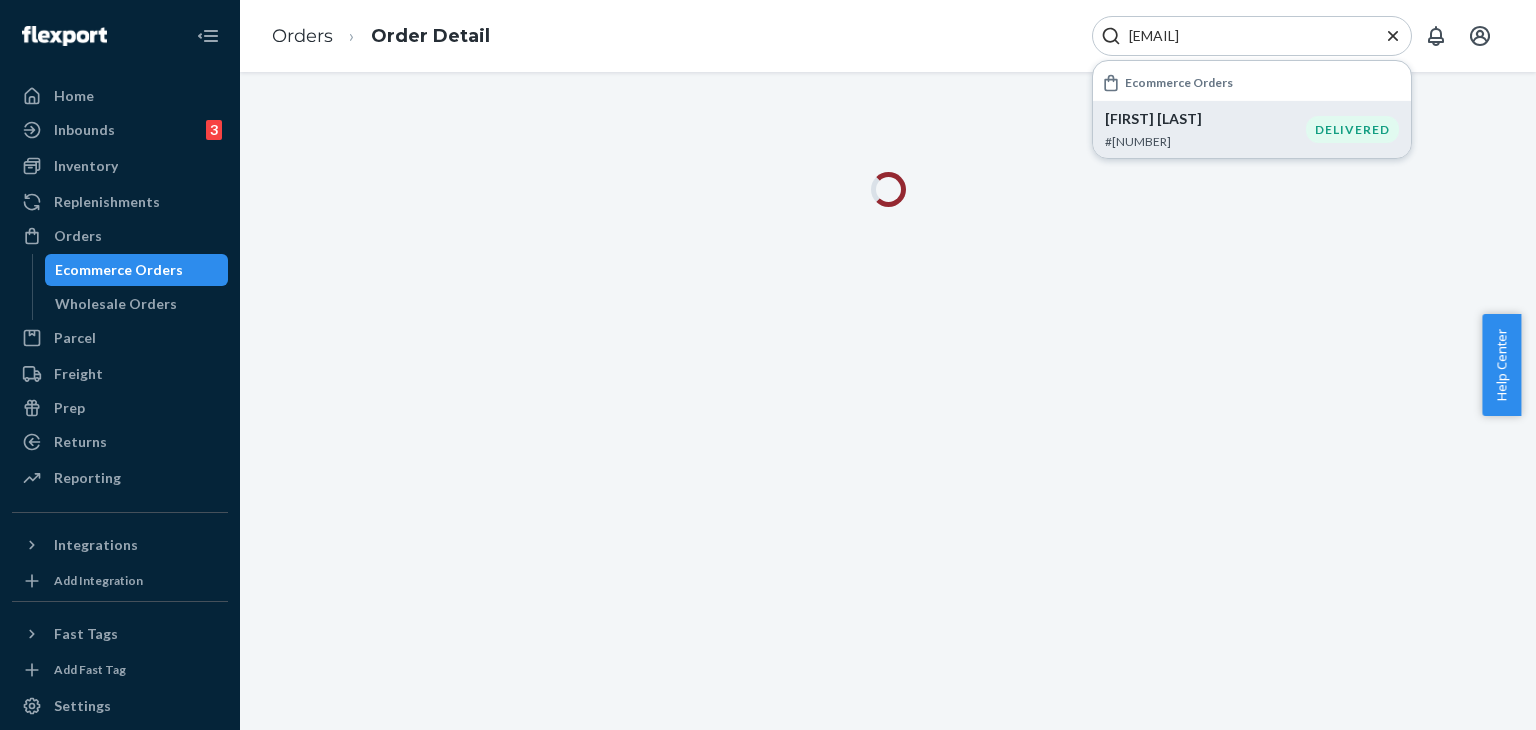 scroll, scrollTop: 0, scrollLeft: 0, axis: both 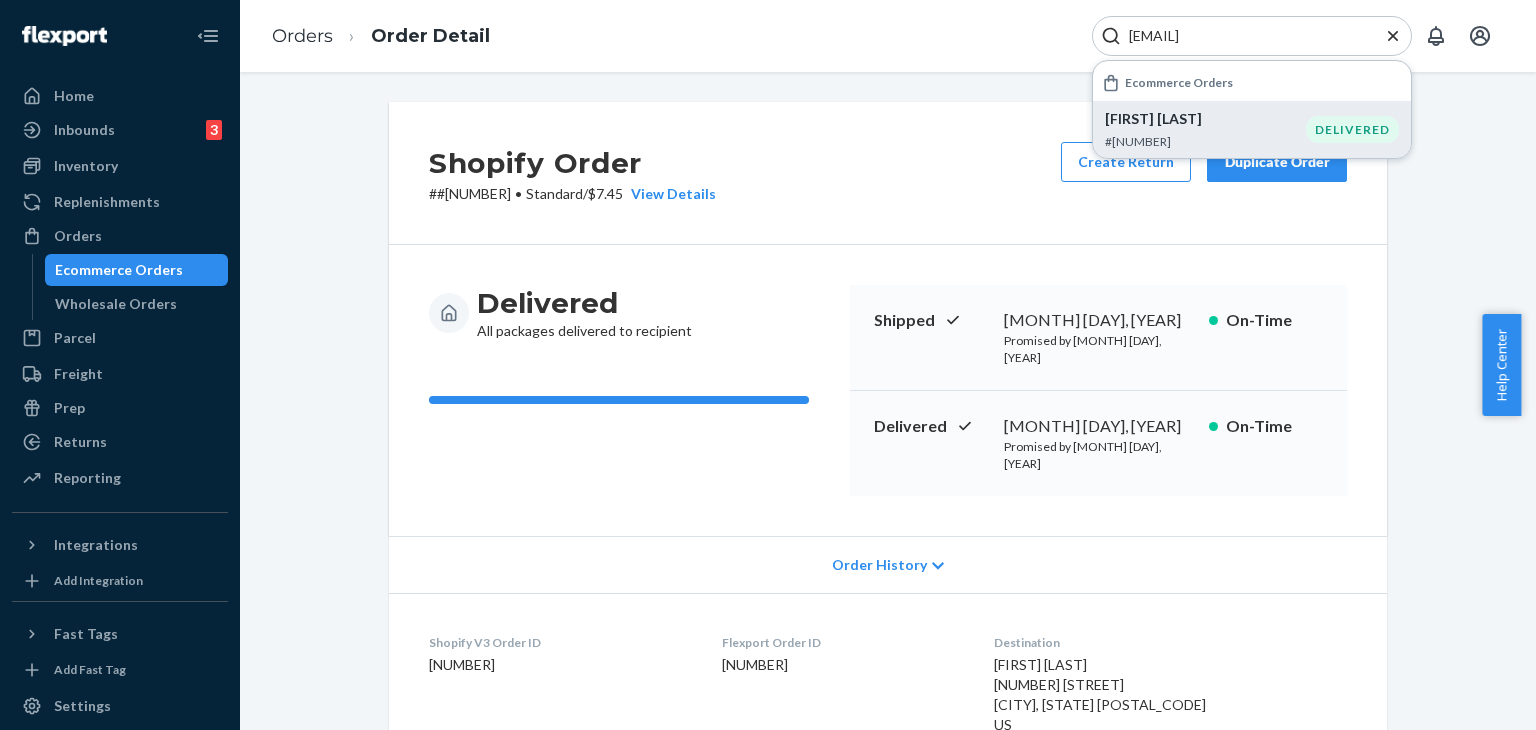 click 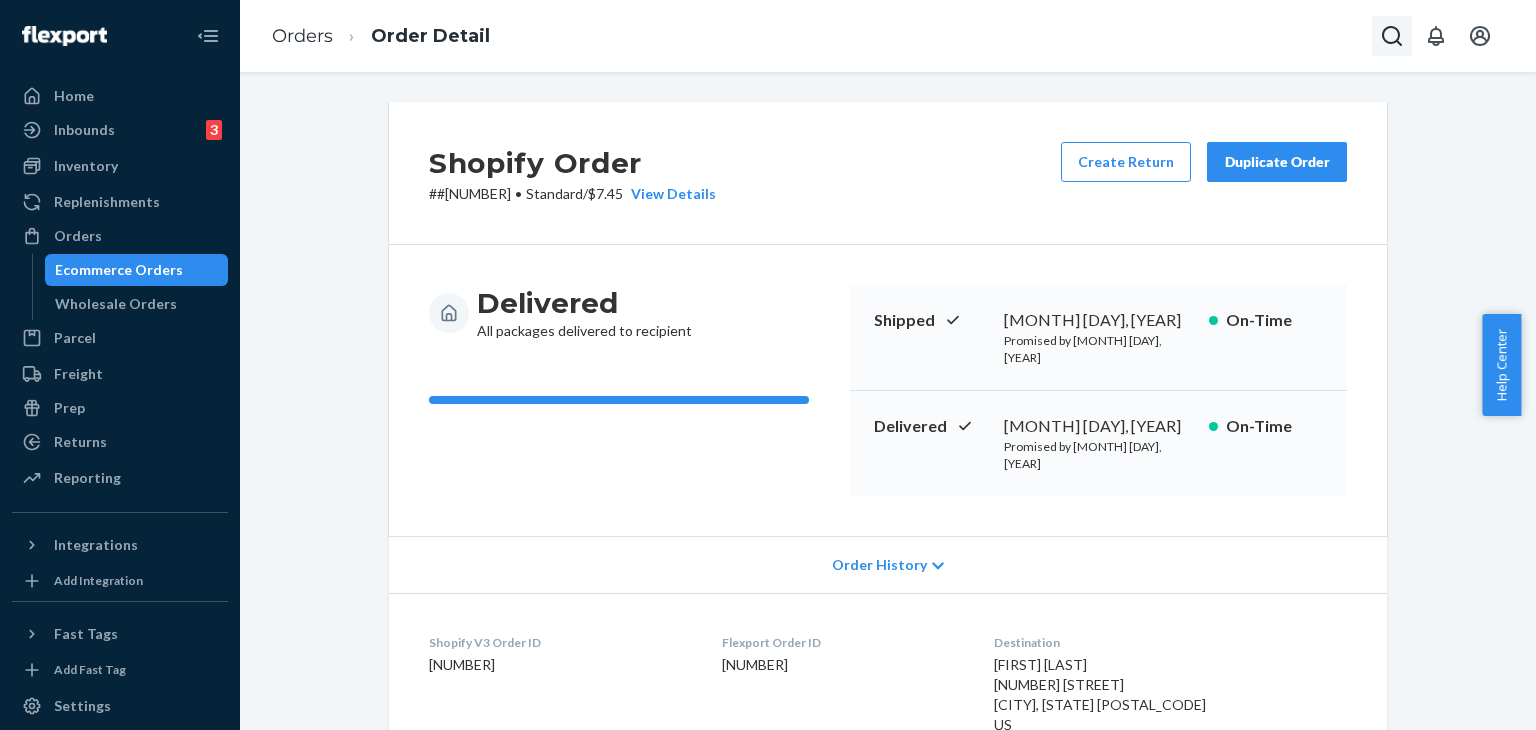 click at bounding box center [1392, 36] 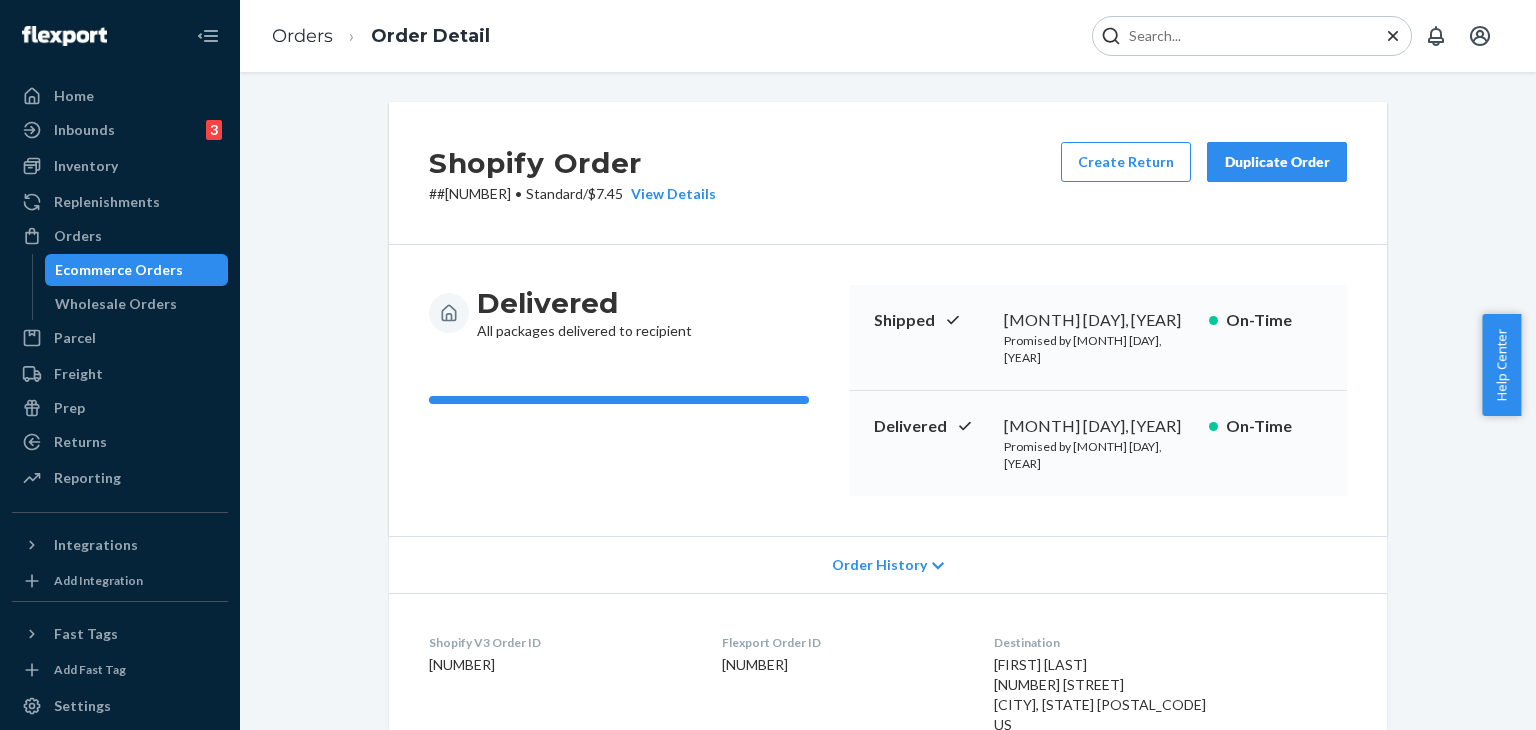 click at bounding box center [1244, 36] 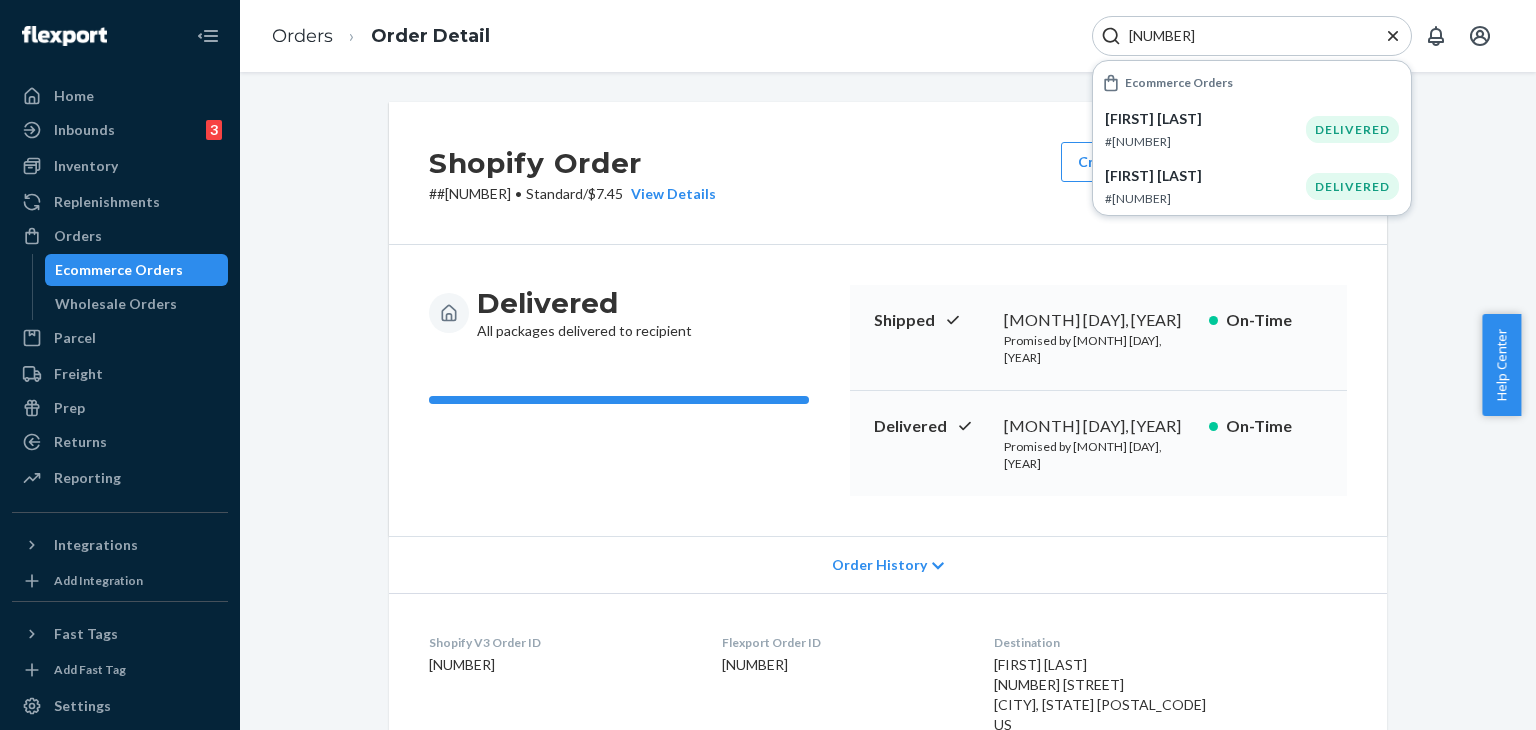 type on "[NUMBER]" 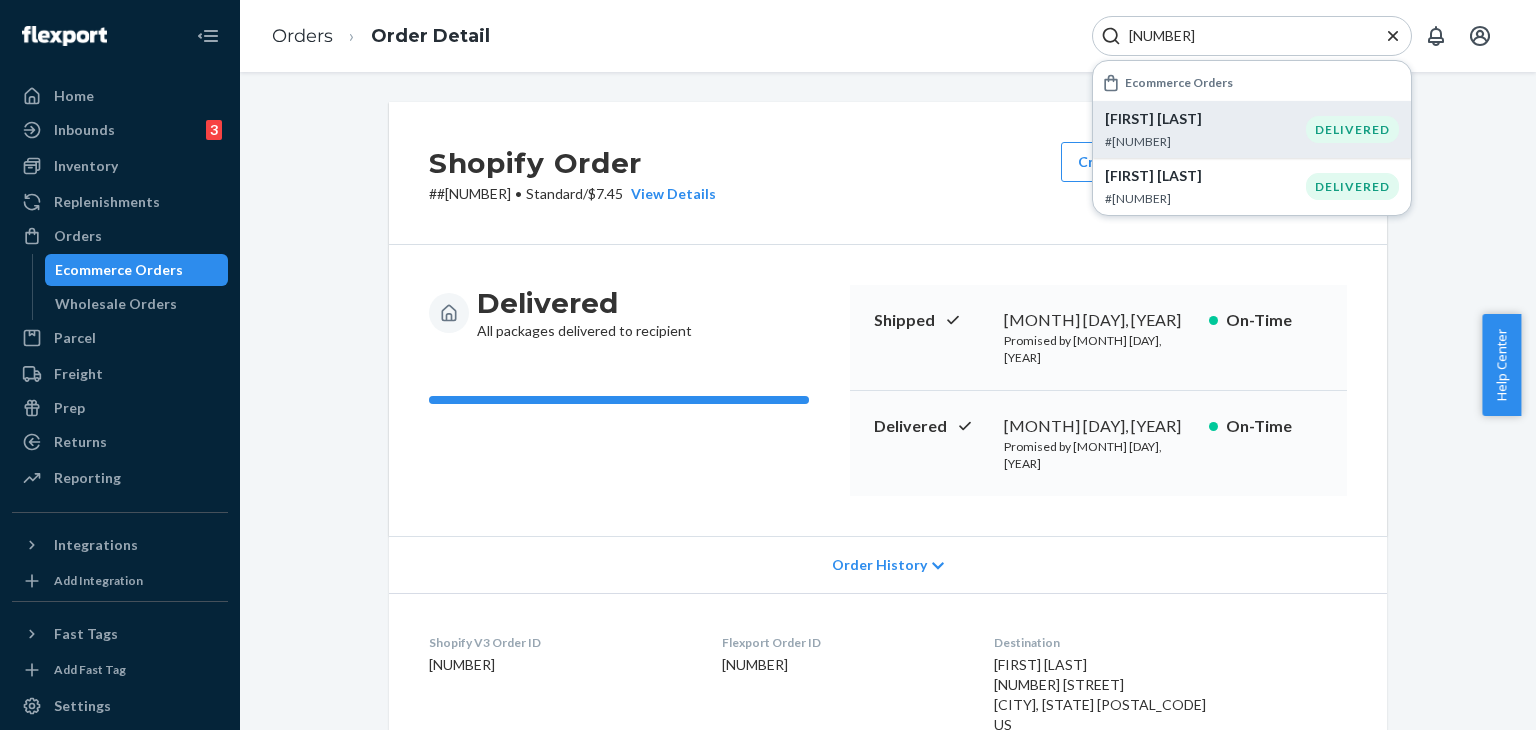 click on "[FIRST] [LAST]" at bounding box center (1205, 119) 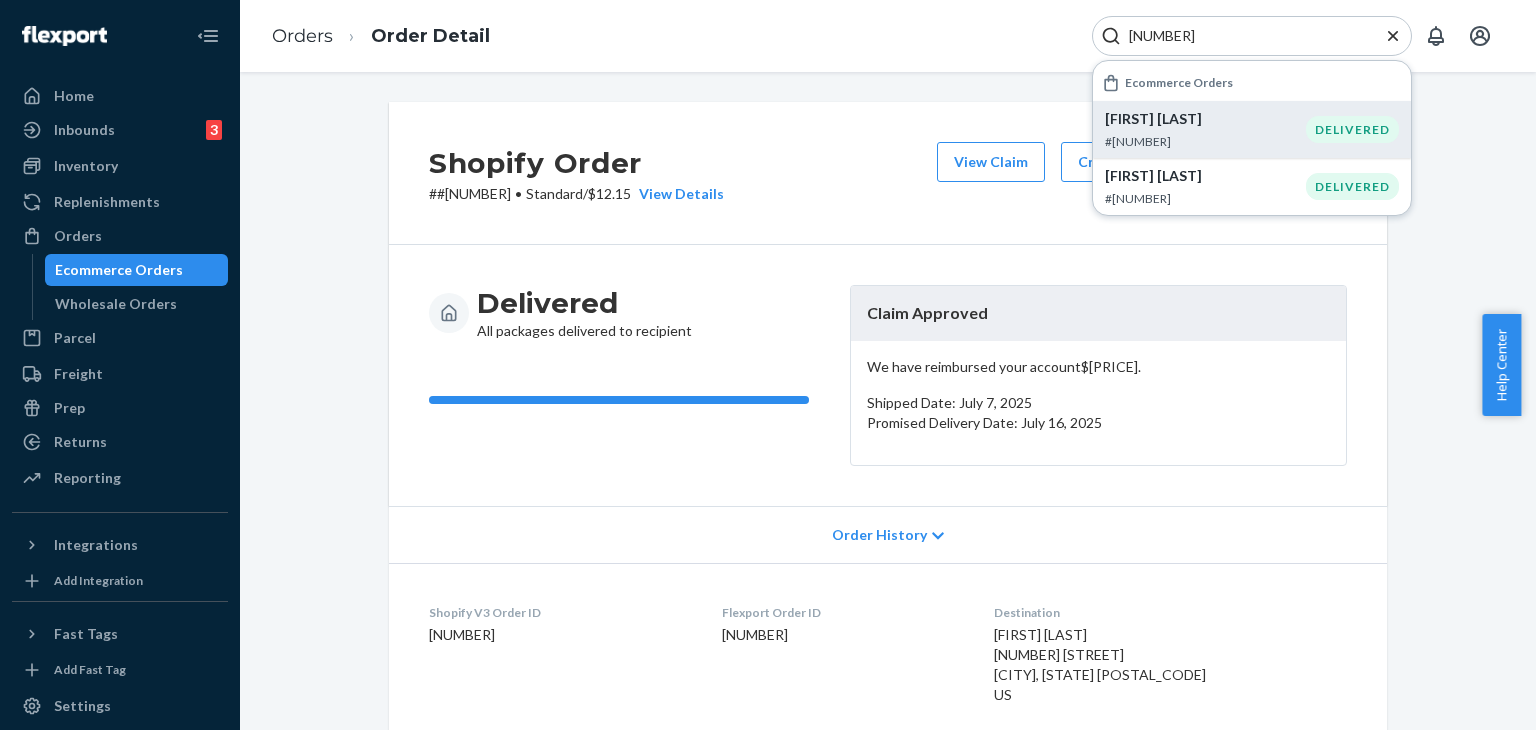 click on "Shopify Order # #[NUMBER] • Standard  /  $[PRICE] View Details View Claim Create Return Duplicate Order" at bounding box center (888, 173) 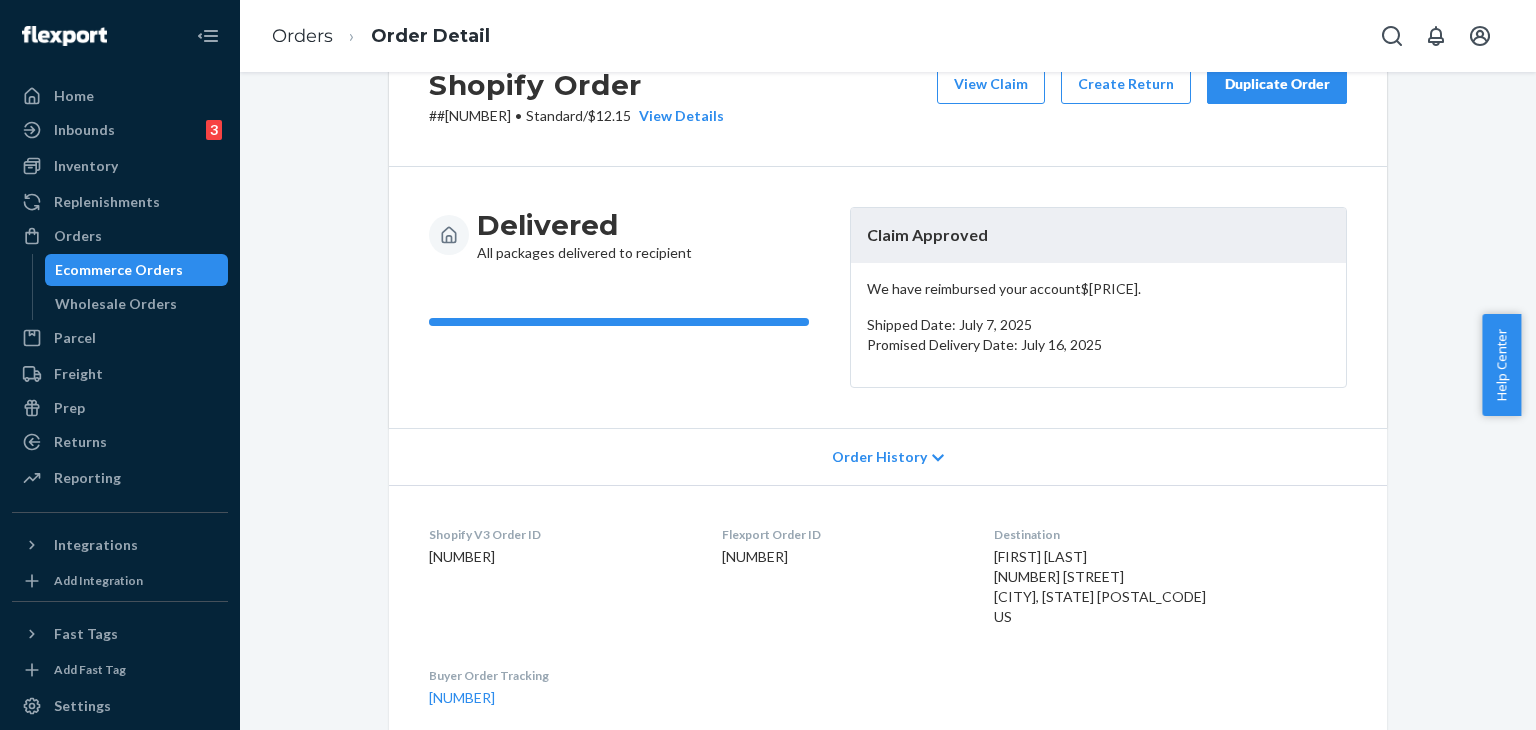 scroll, scrollTop: 100, scrollLeft: 0, axis: vertical 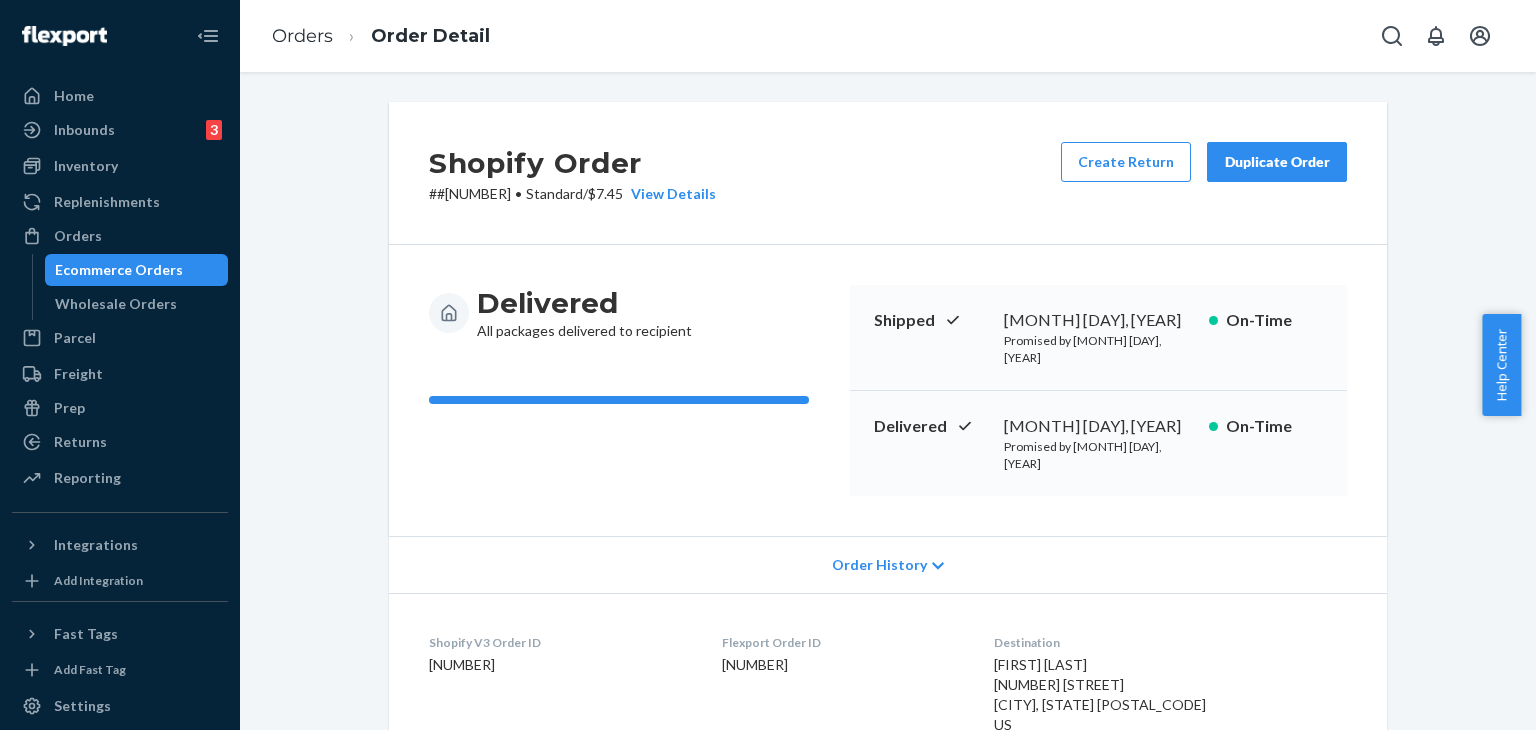 drag, startPoint x: 427, startPoint y: 193, endPoint x: 507, endPoint y: 199, distance: 80.224686 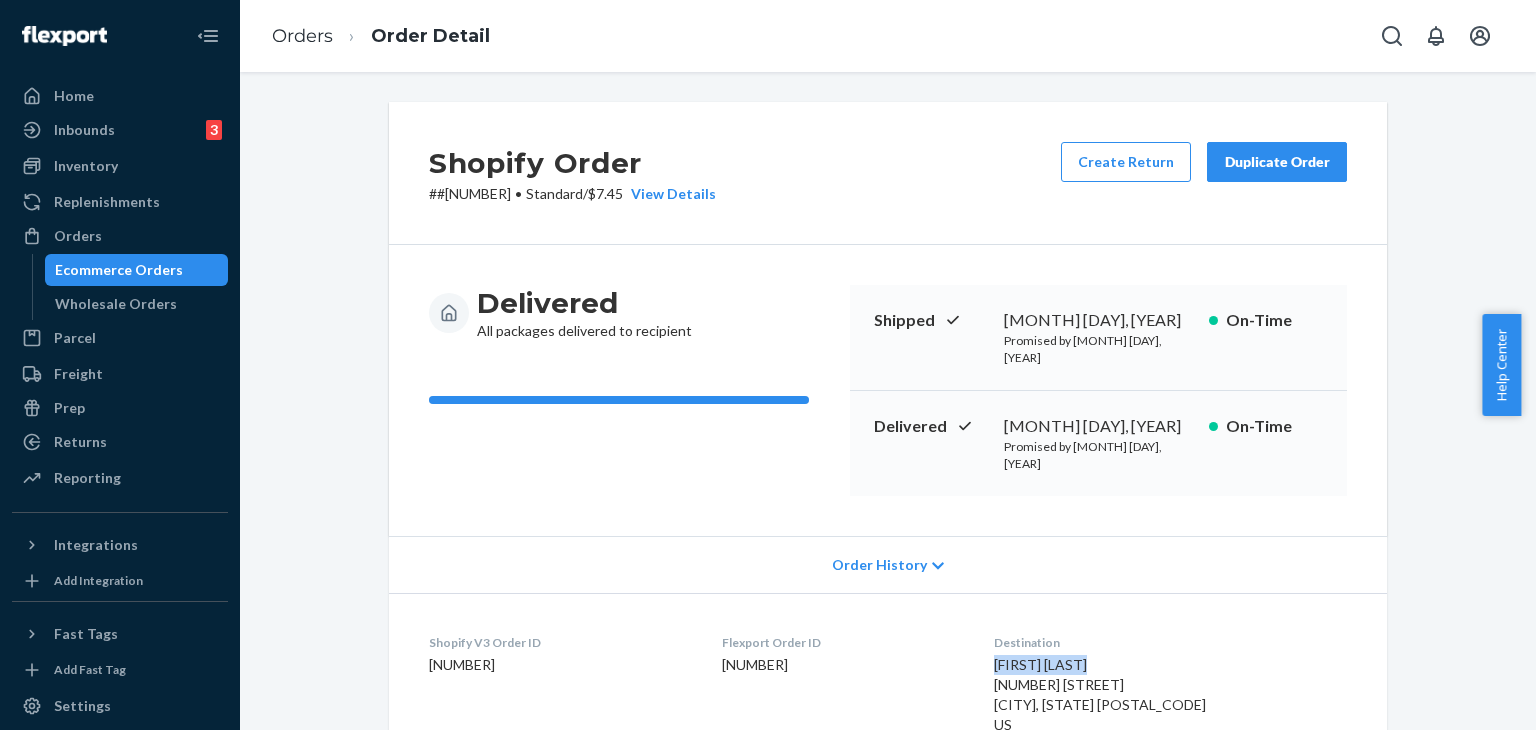 drag, startPoint x: 1047, startPoint y: 630, endPoint x: 1143, endPoint y: 627, distance: 96.04687 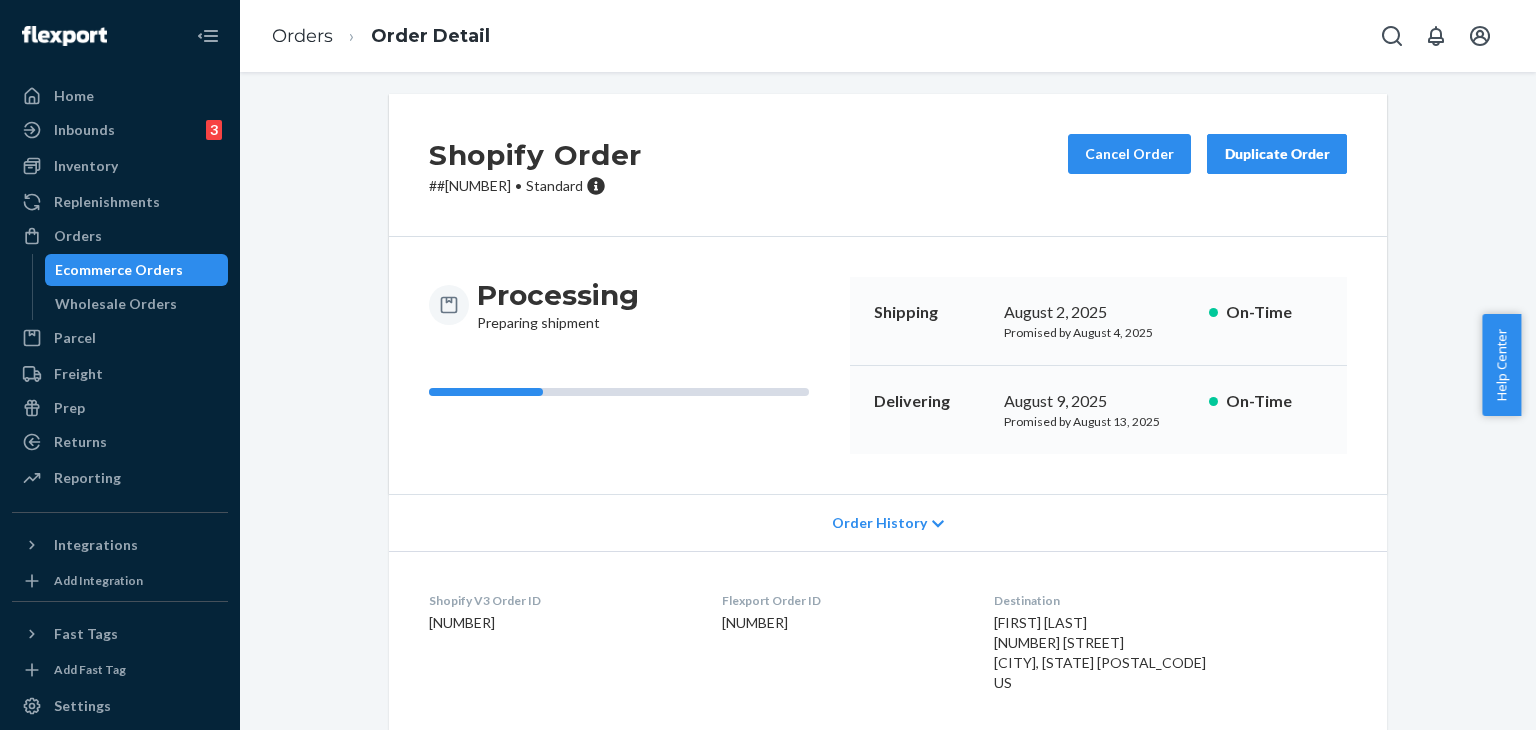 scroll, scrollTop: 0, scrollLeft: 0, axis: both 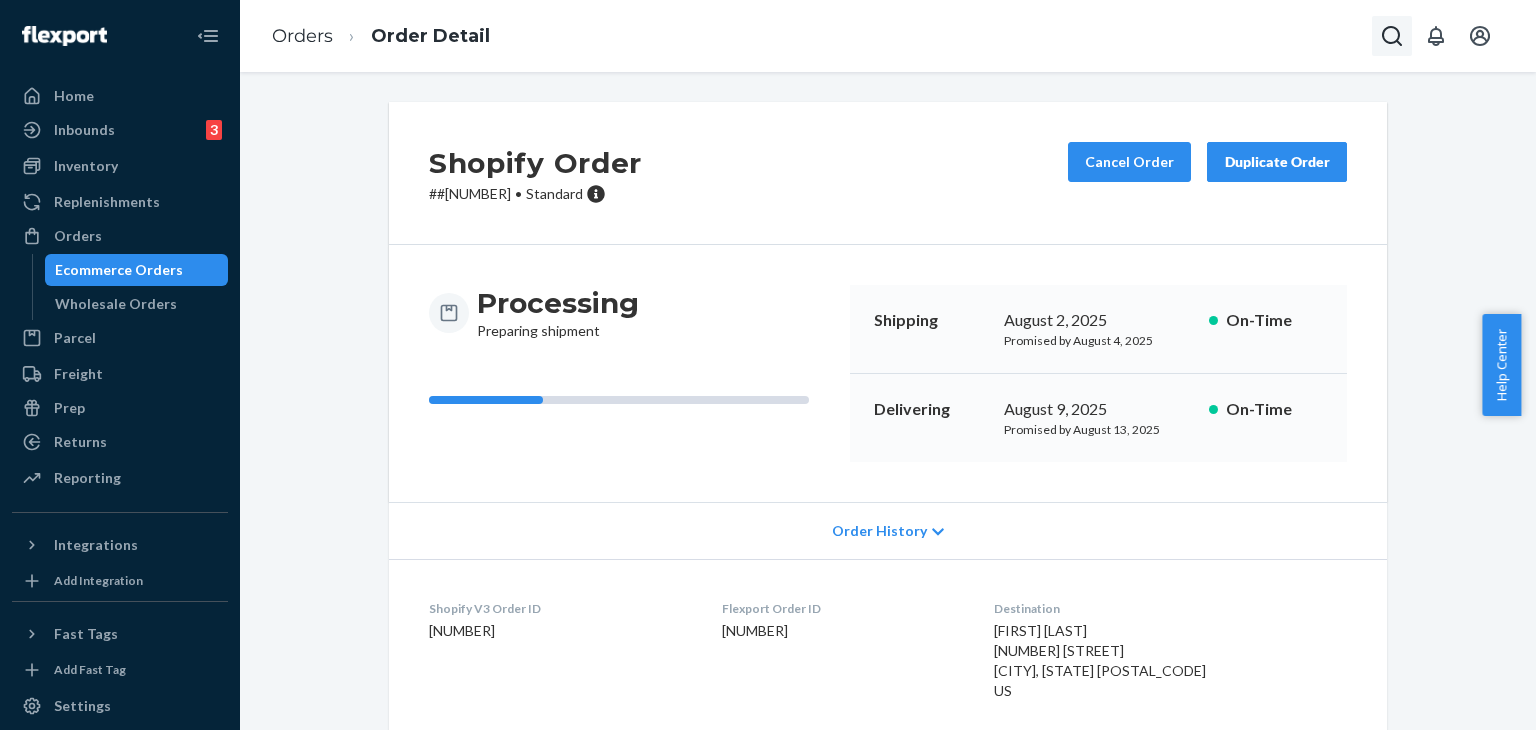 click at bounding box center [1392, 36] 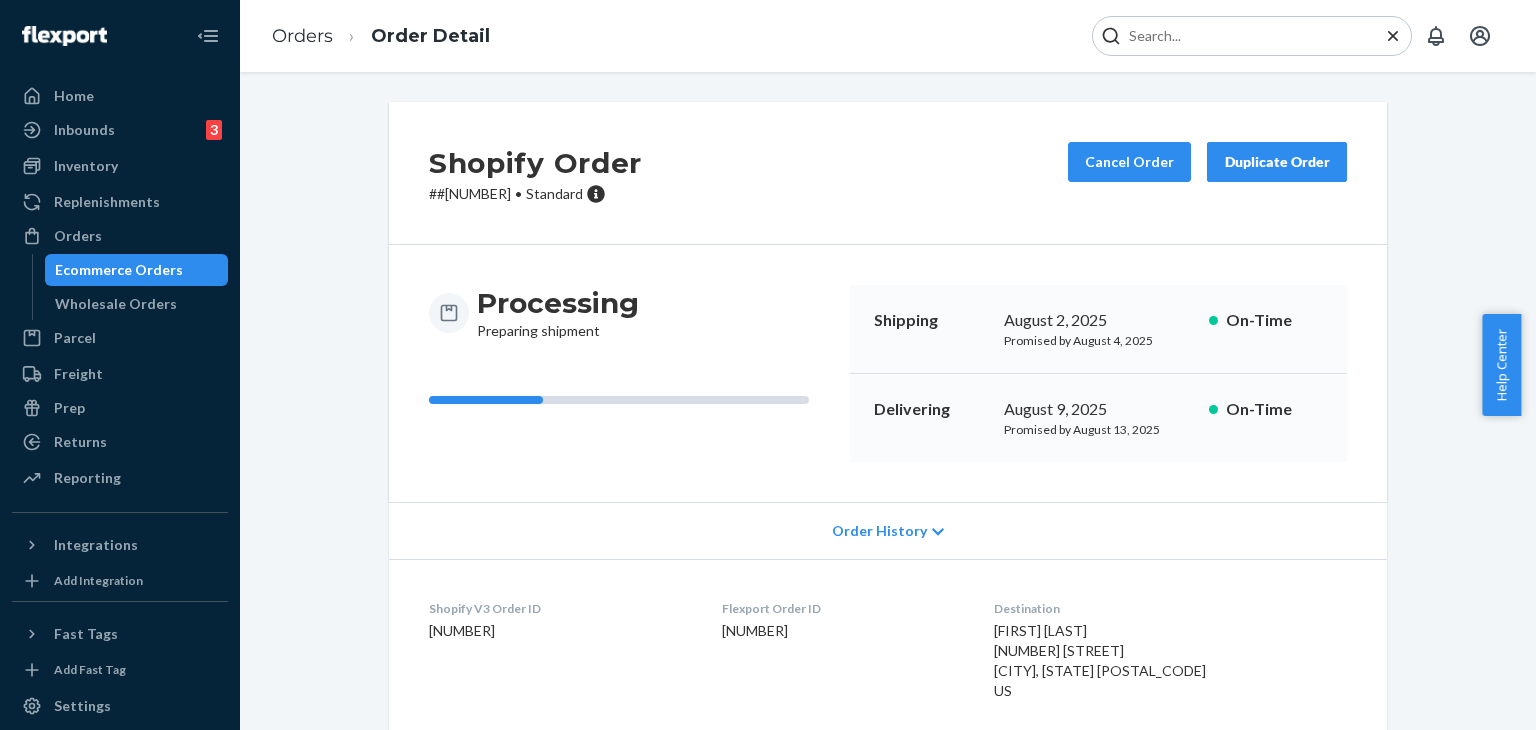 type on "3" 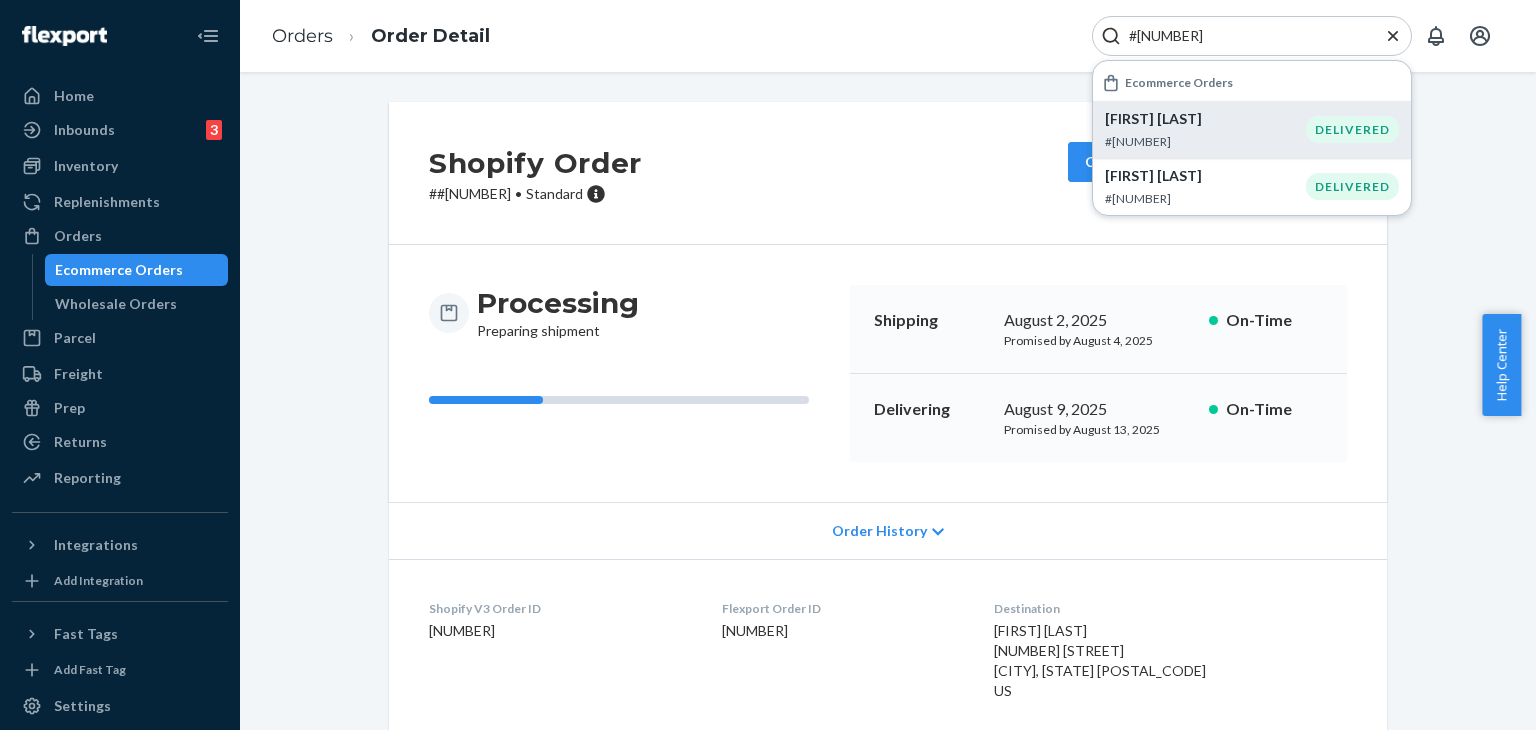 type on "#[NUMBER]" 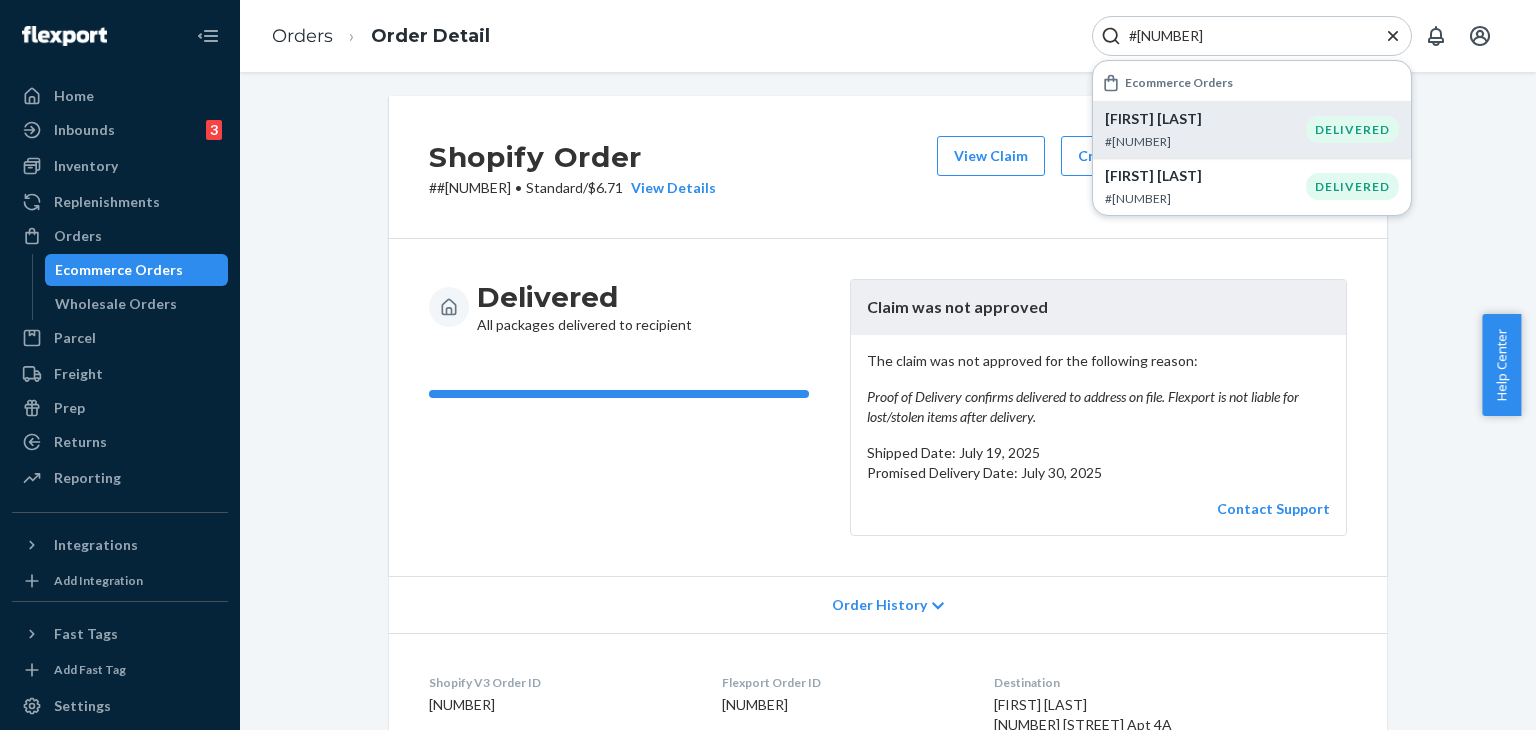 scroll, scrollTop: 0, scrollLeft: 0, axis: both 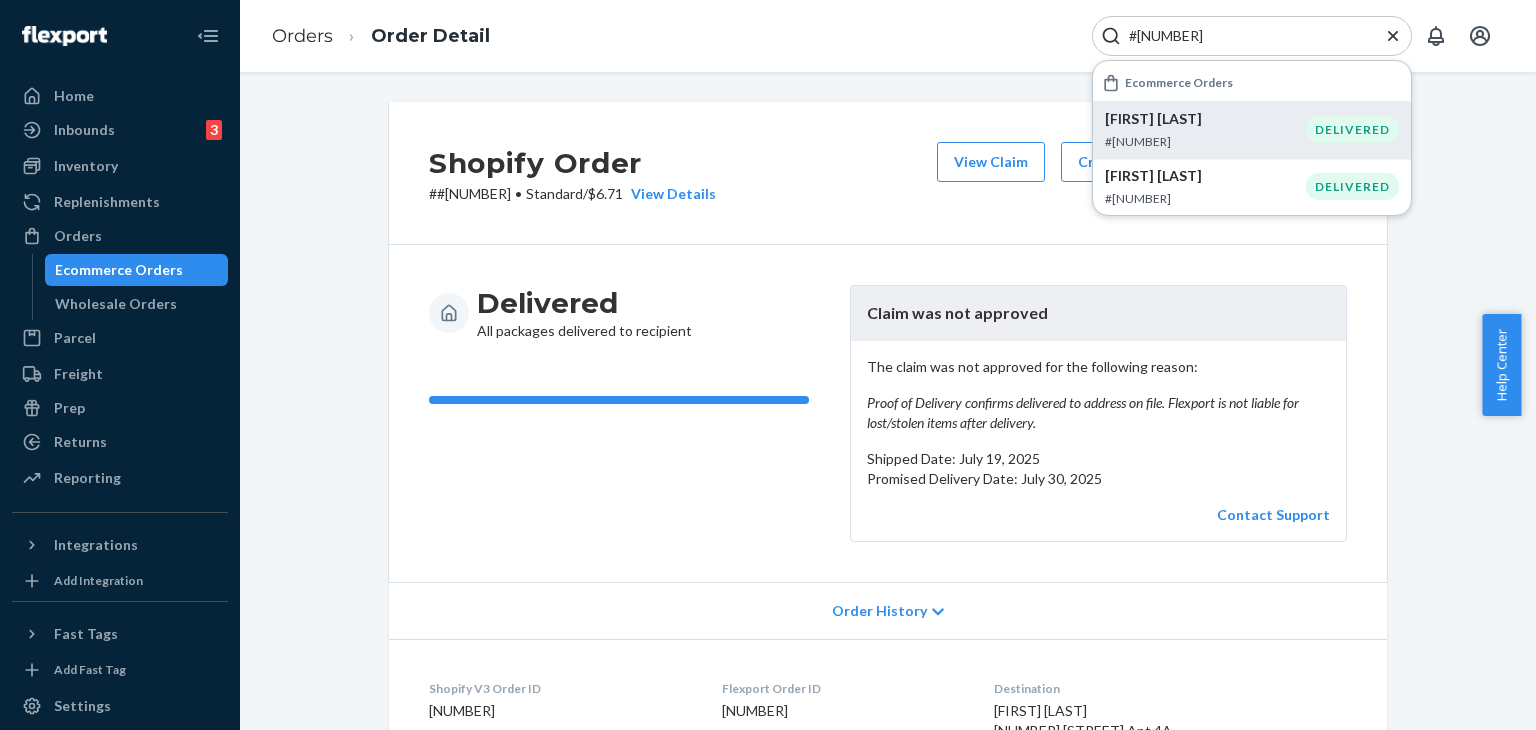 drag, startPoint x: 431, startPoint y: 197, endPoint x: 507, endPoint y: 199, distance: 76.02631 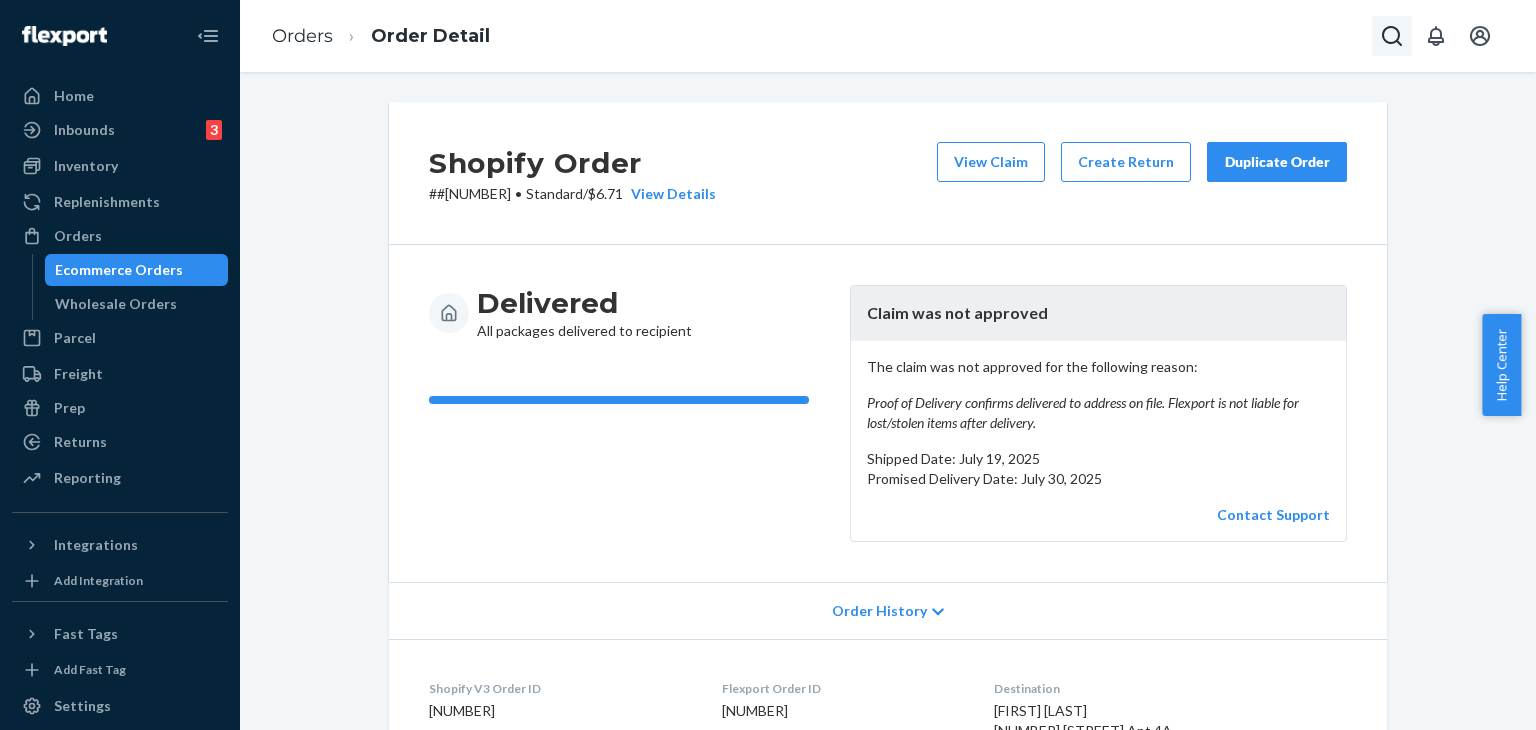 click 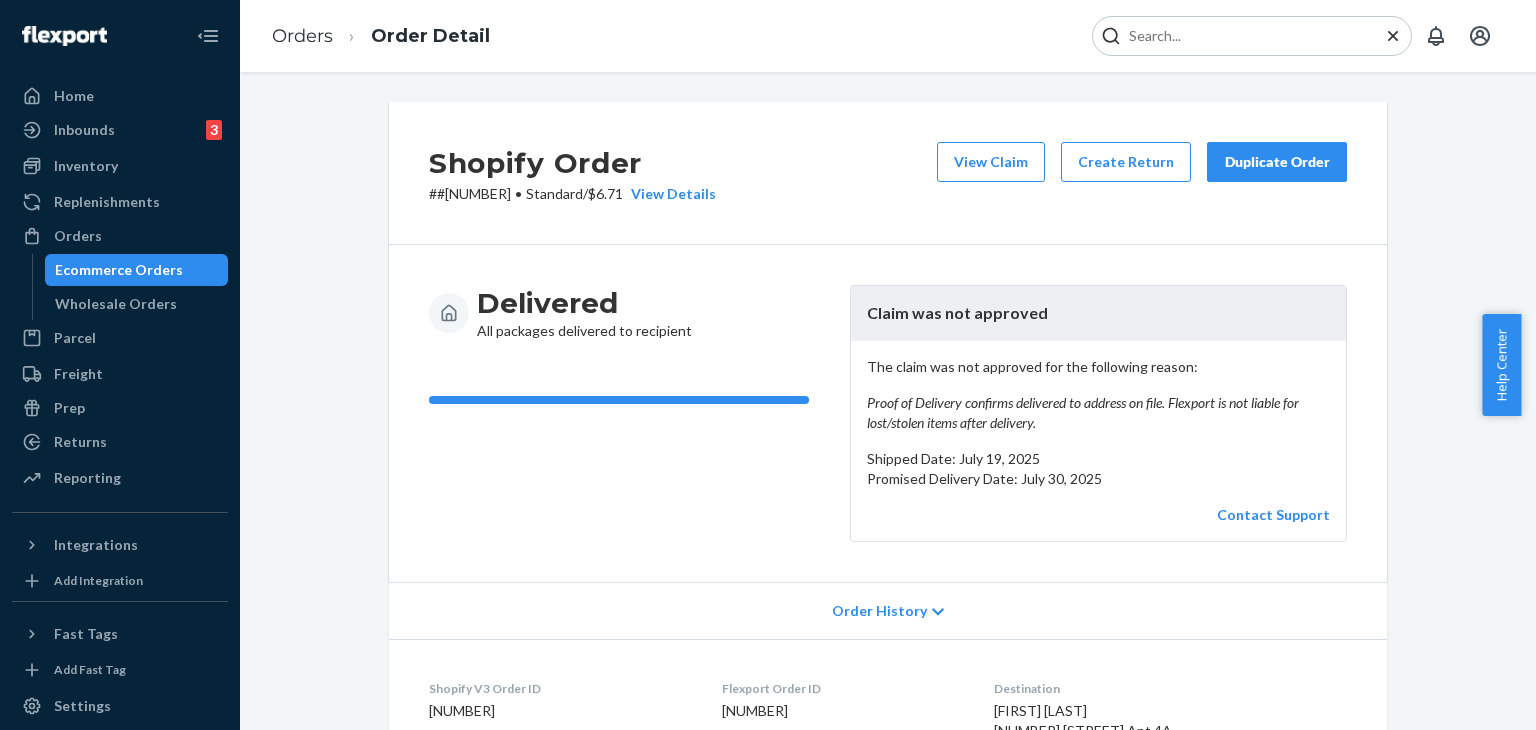 click at bounding box center (1244, 36) 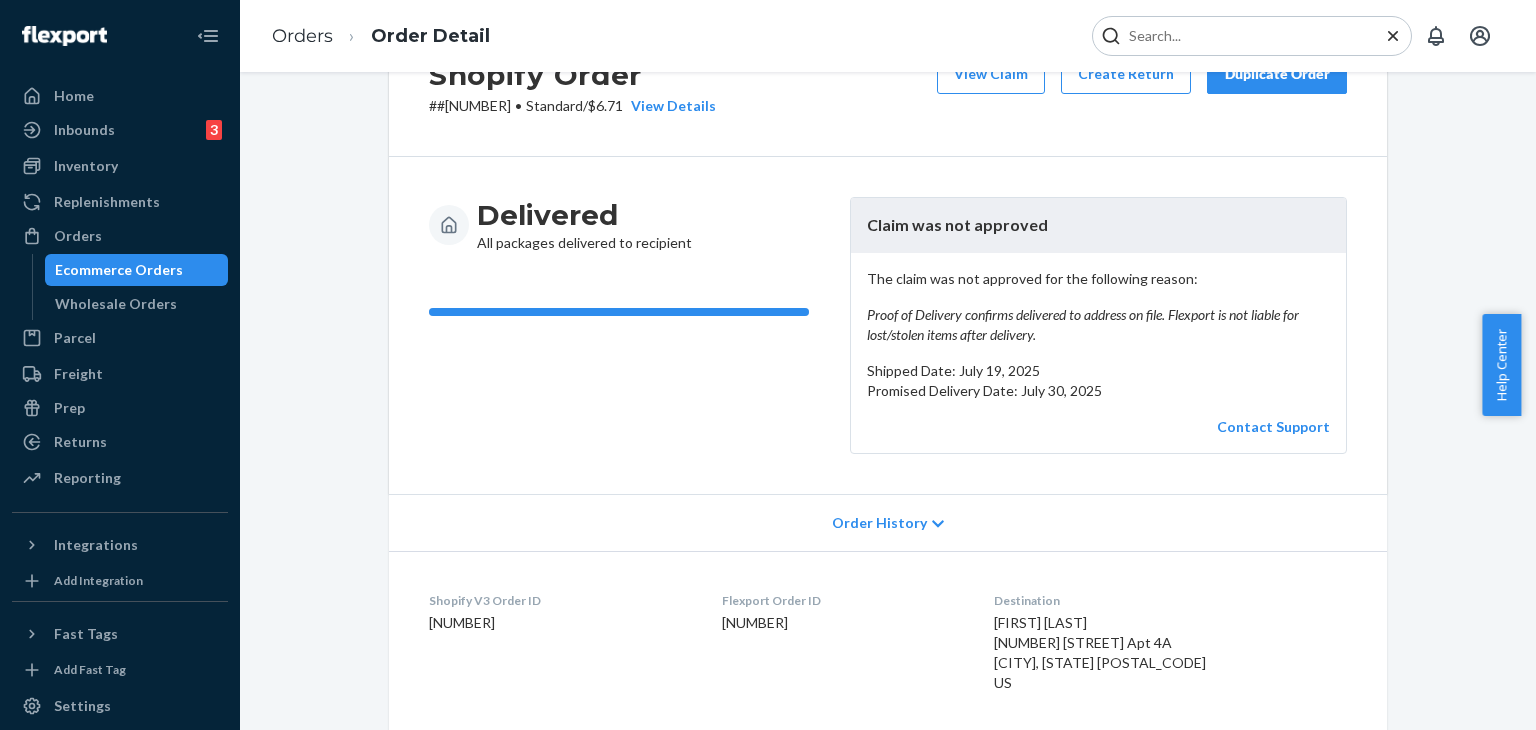 scroll, scrollTop: 100, scrollLeft: 0, axis: vertical 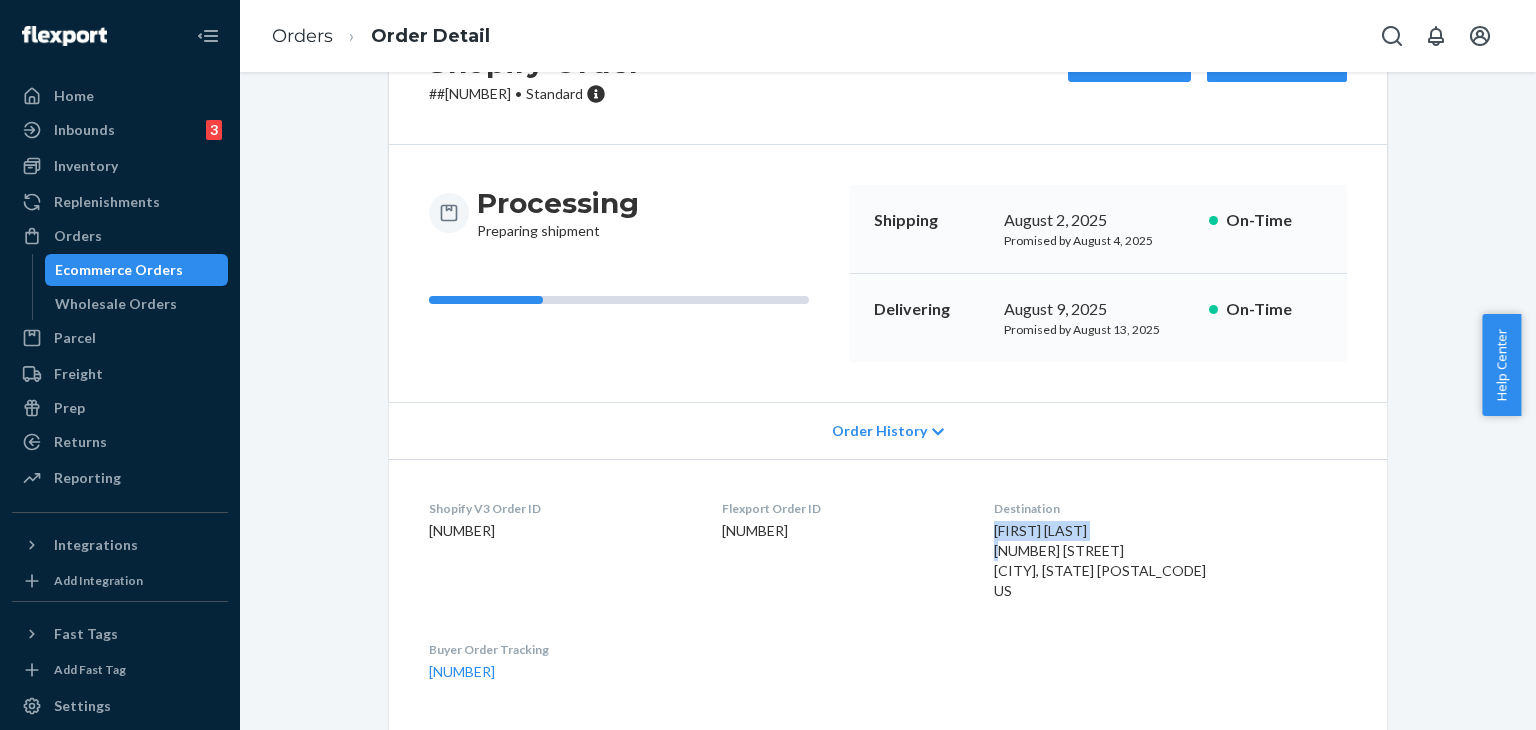 drag, startPoint x: 1054, startPoint y: 526, endPoint x: 1169, endPoint y: 533, distance: 115.212845 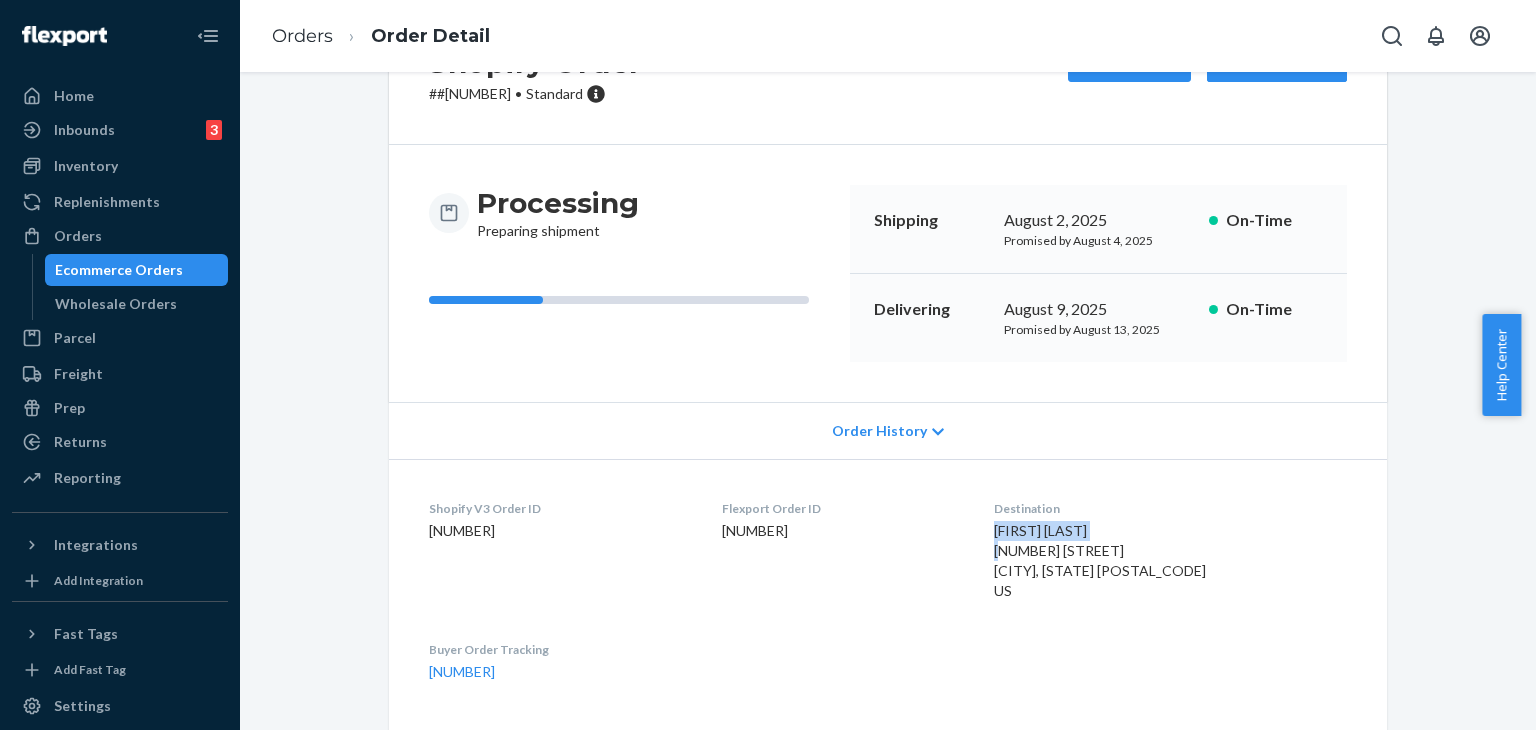 scroll, scrollTop: 0, scrollLeft: 0, axis: both 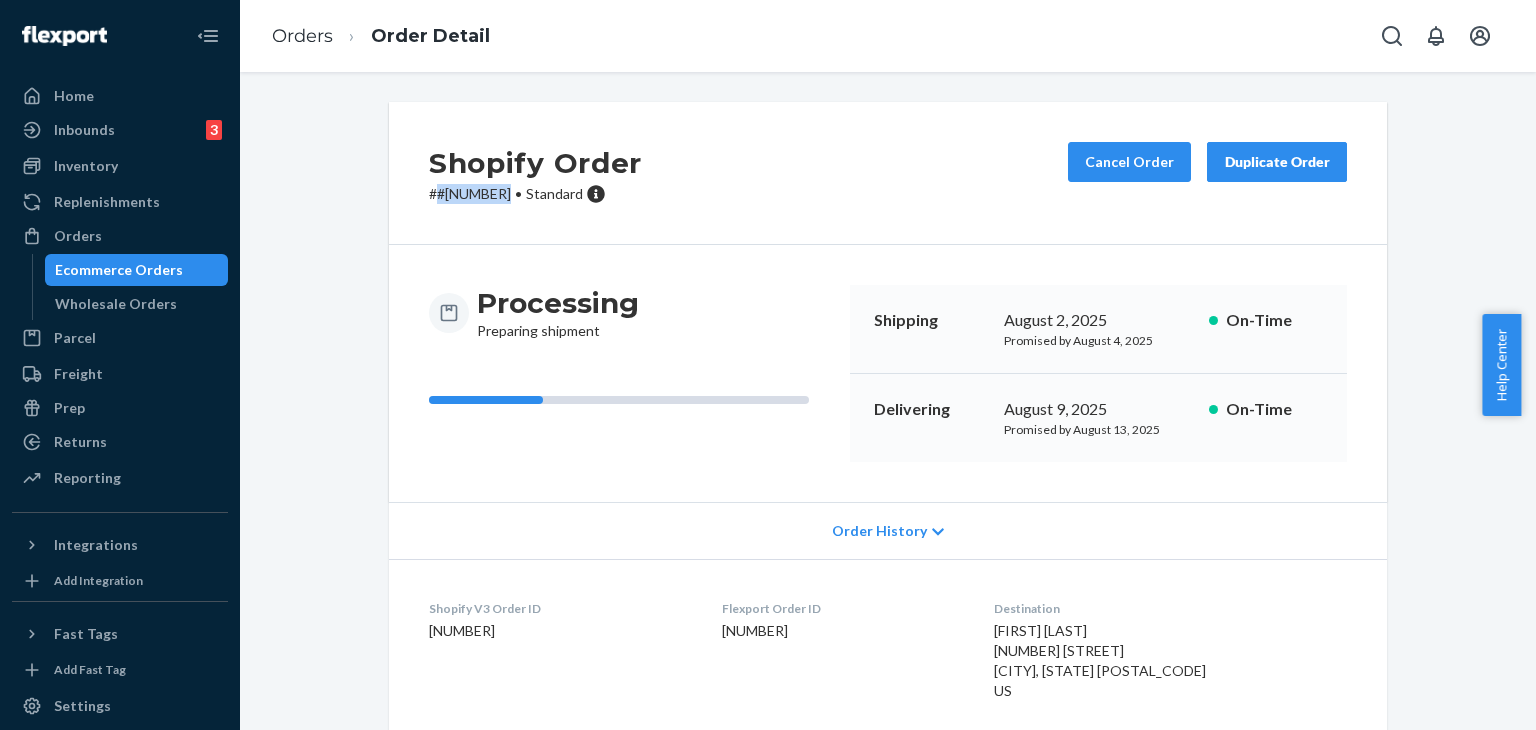 drag, startPoint x: 425, startPoint y: 197, endPoint x: 504, endPoint y: 197, distance: 79 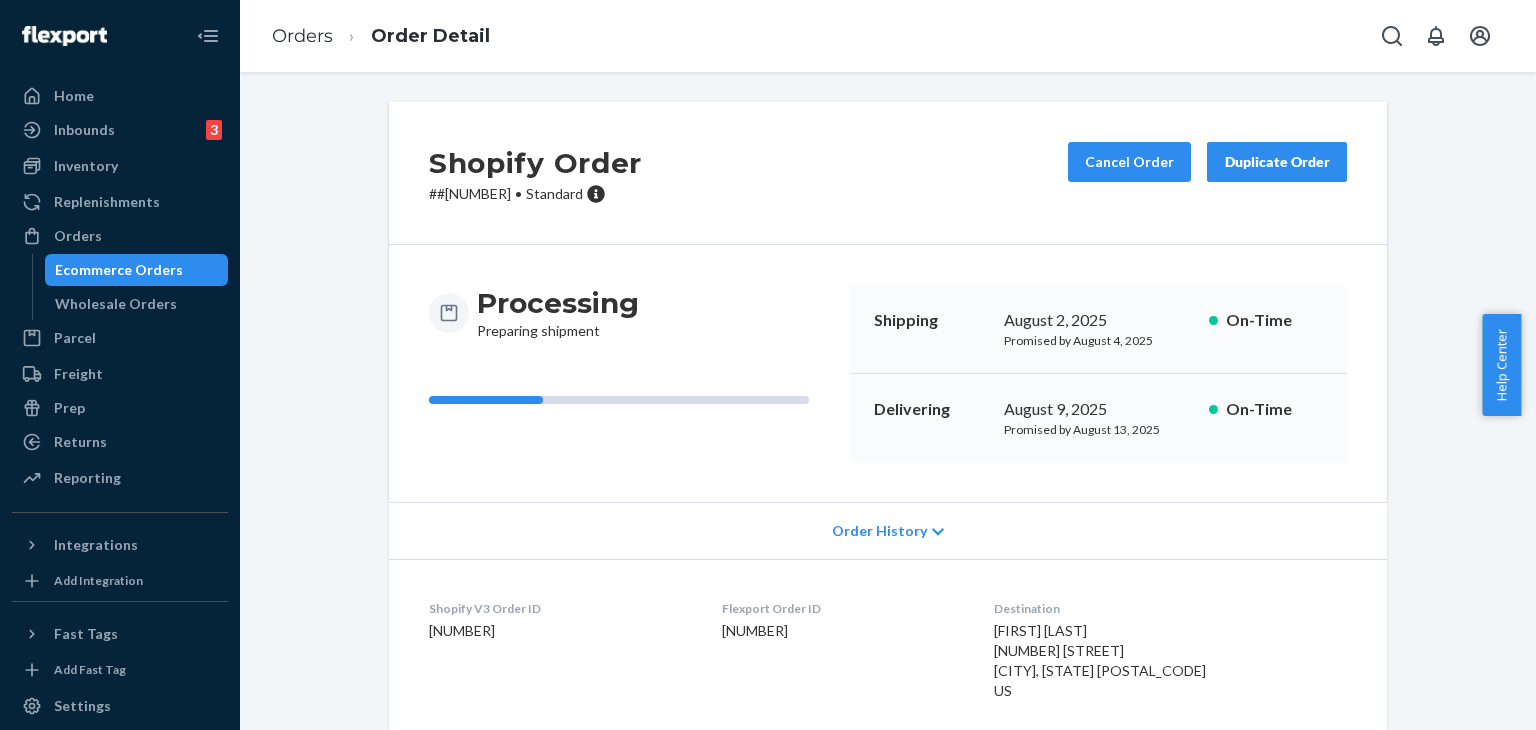 click on "Shopify Order # #[NUMBER] • Standard Cancel Order Duplicate Order" at bounding box center (888, 173) 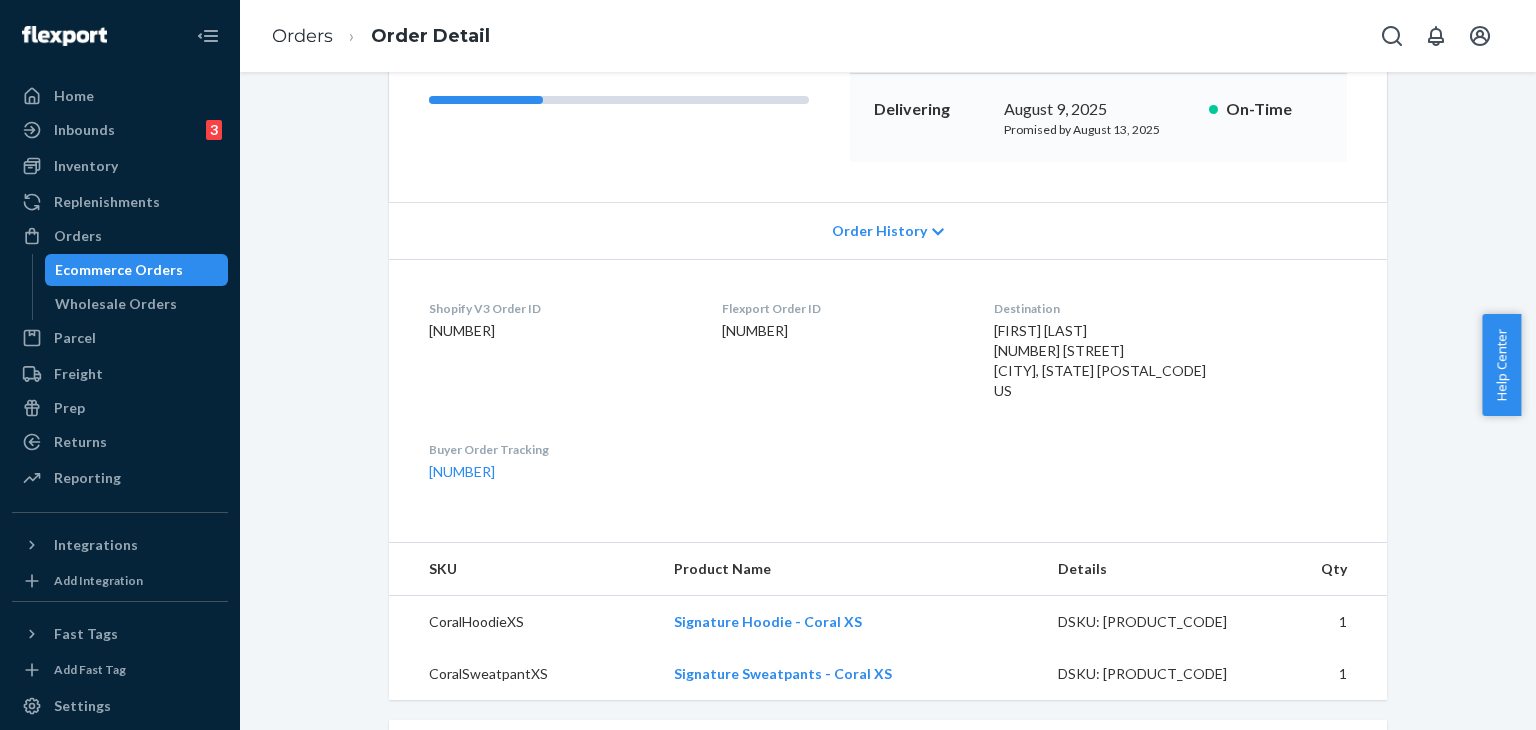scroll, scrollTop: 0, scrollLeft: 0, axis: both 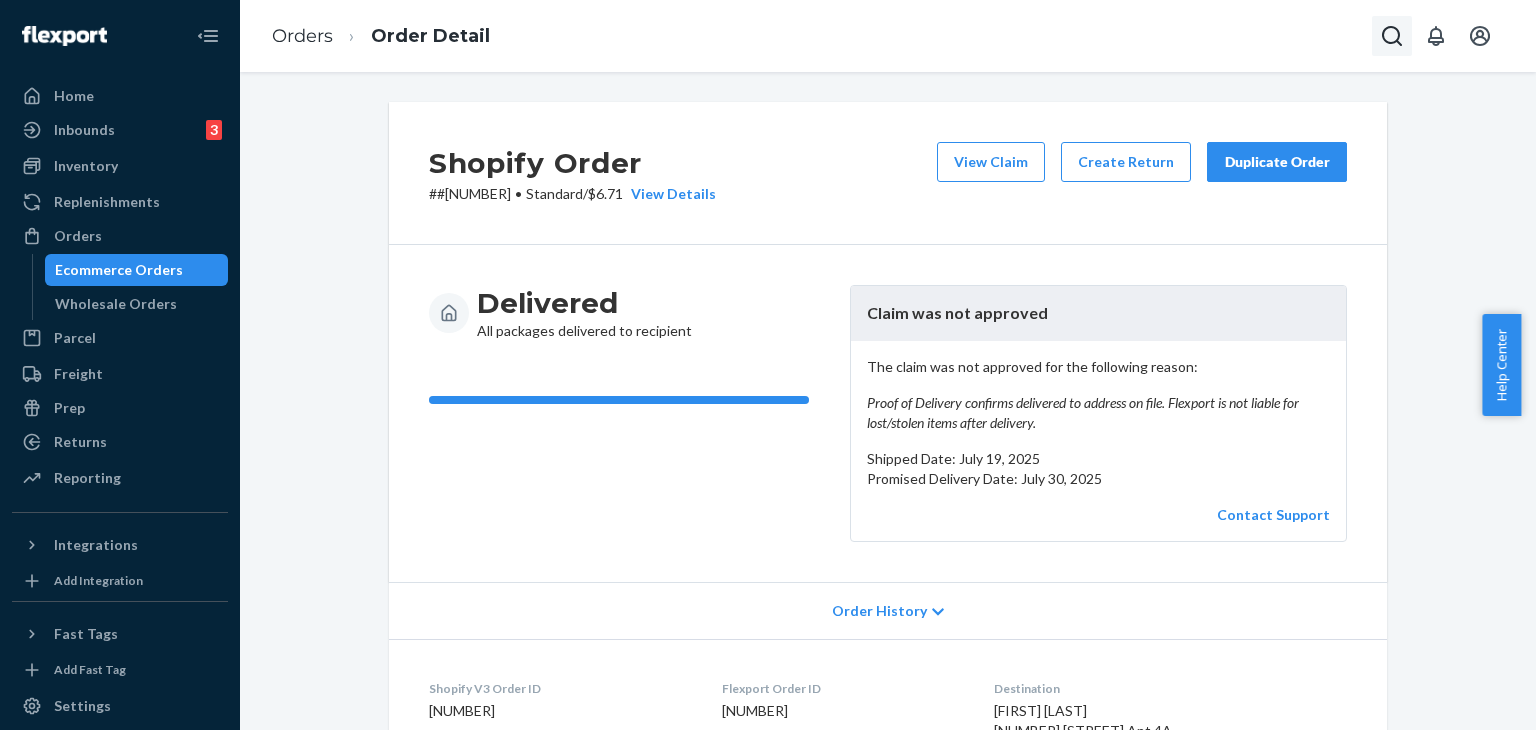 click 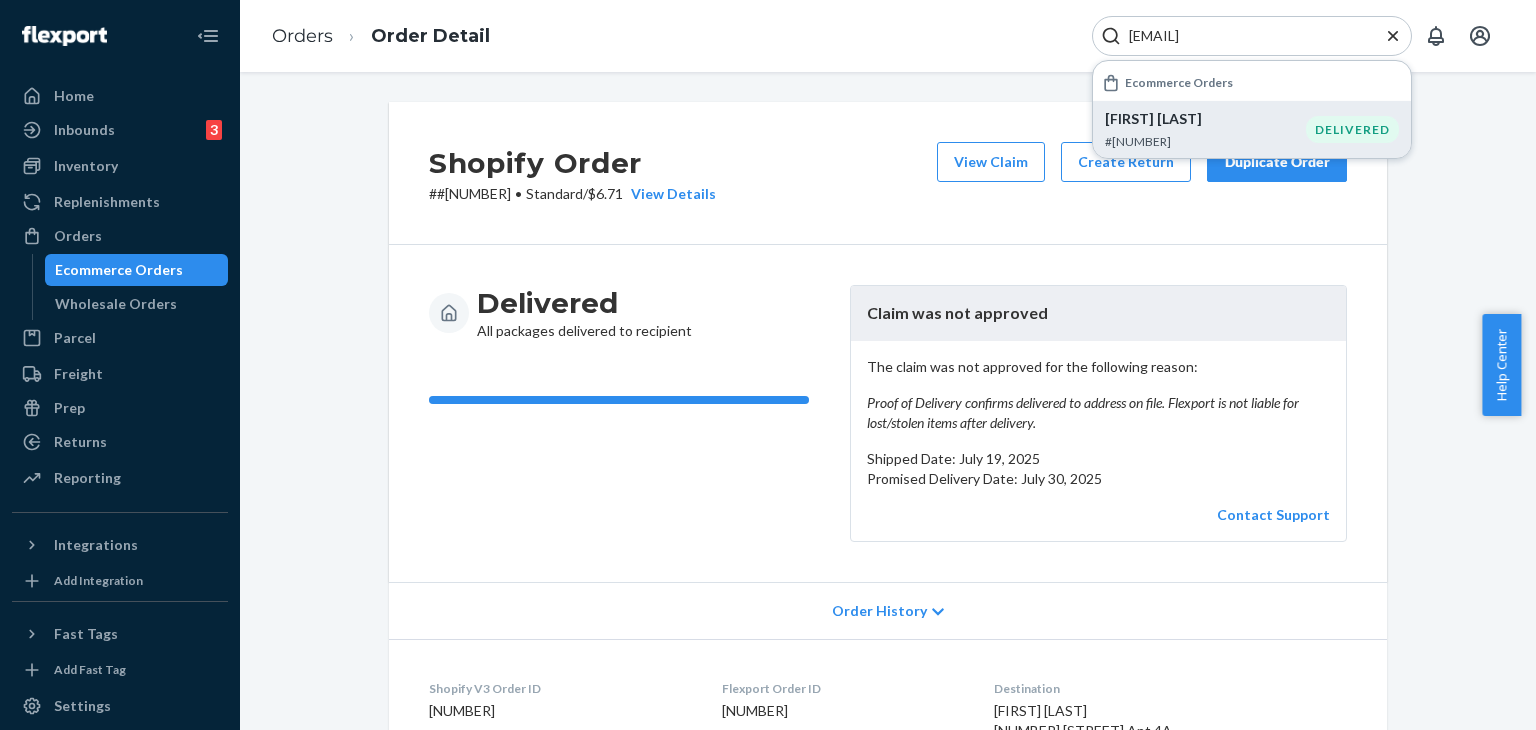 type on "[EMAIL]" 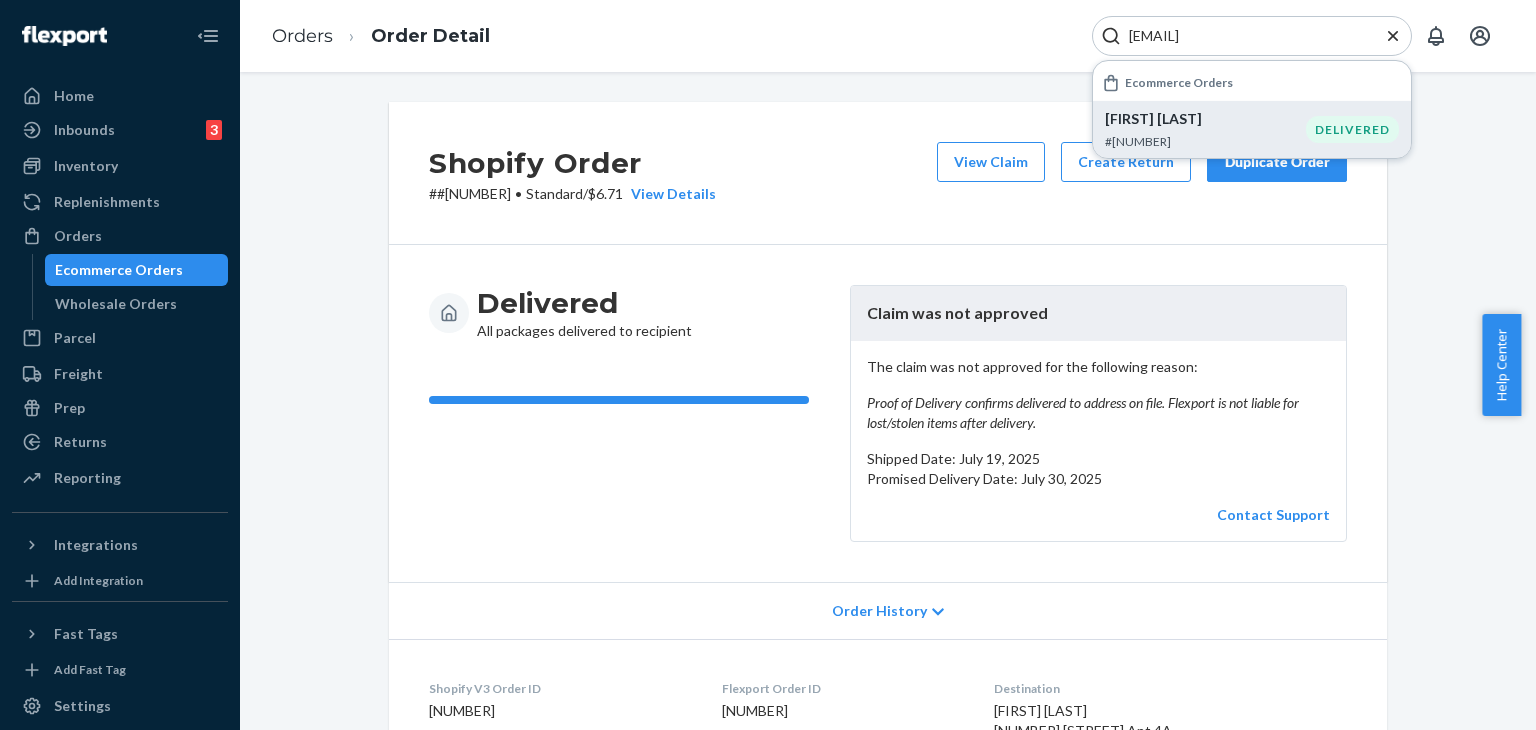 click on "[FIRST] [LAST] #[NUMBER]" at bounding box center (1205, 129) 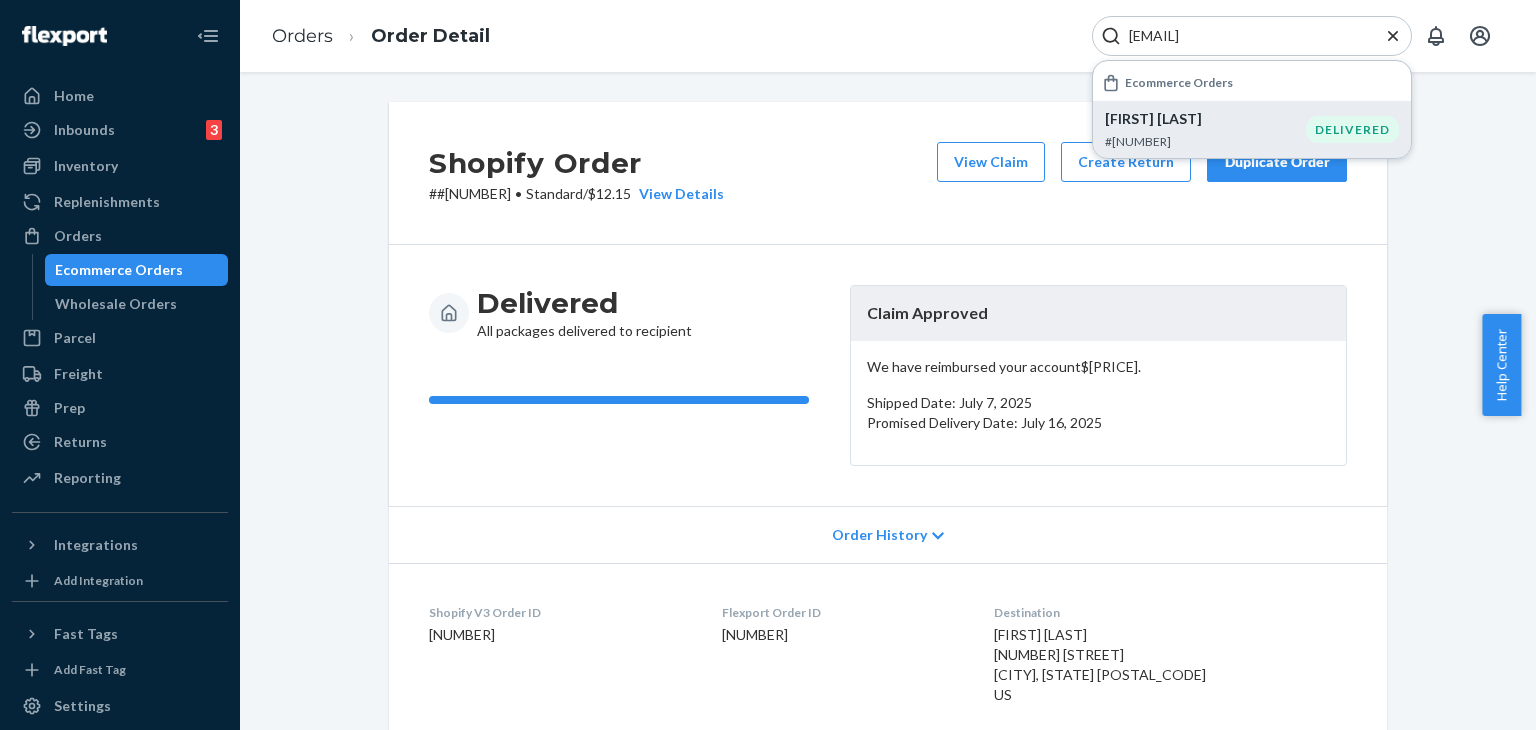 click on "Shopify Order # #[NUMBER] • Standard  /  $[PRICE] View Details View Claim Create Return Duplicate Order" at bounding box center [888, 173] 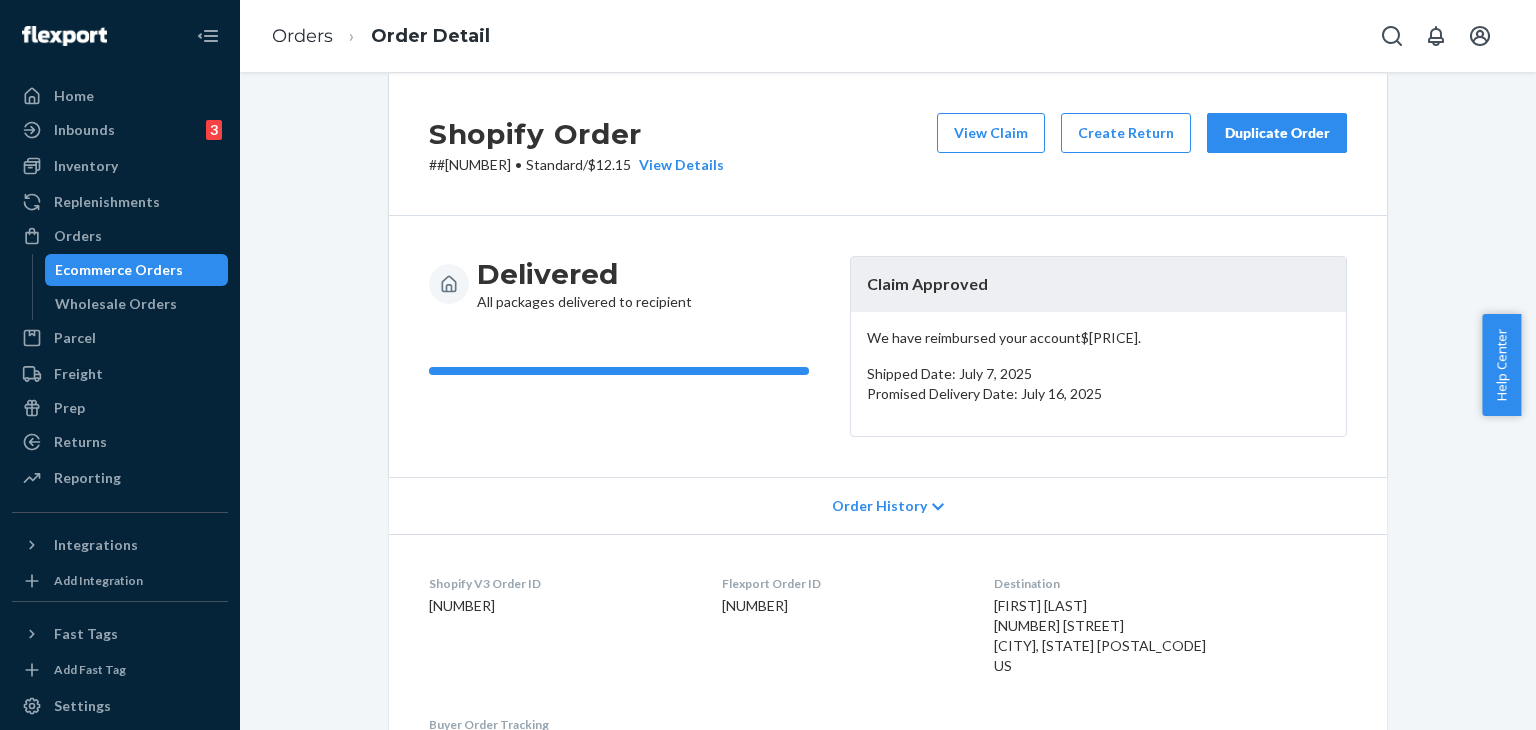 scroll, scrollTop: 0, scrollLeft: 0, axis: both 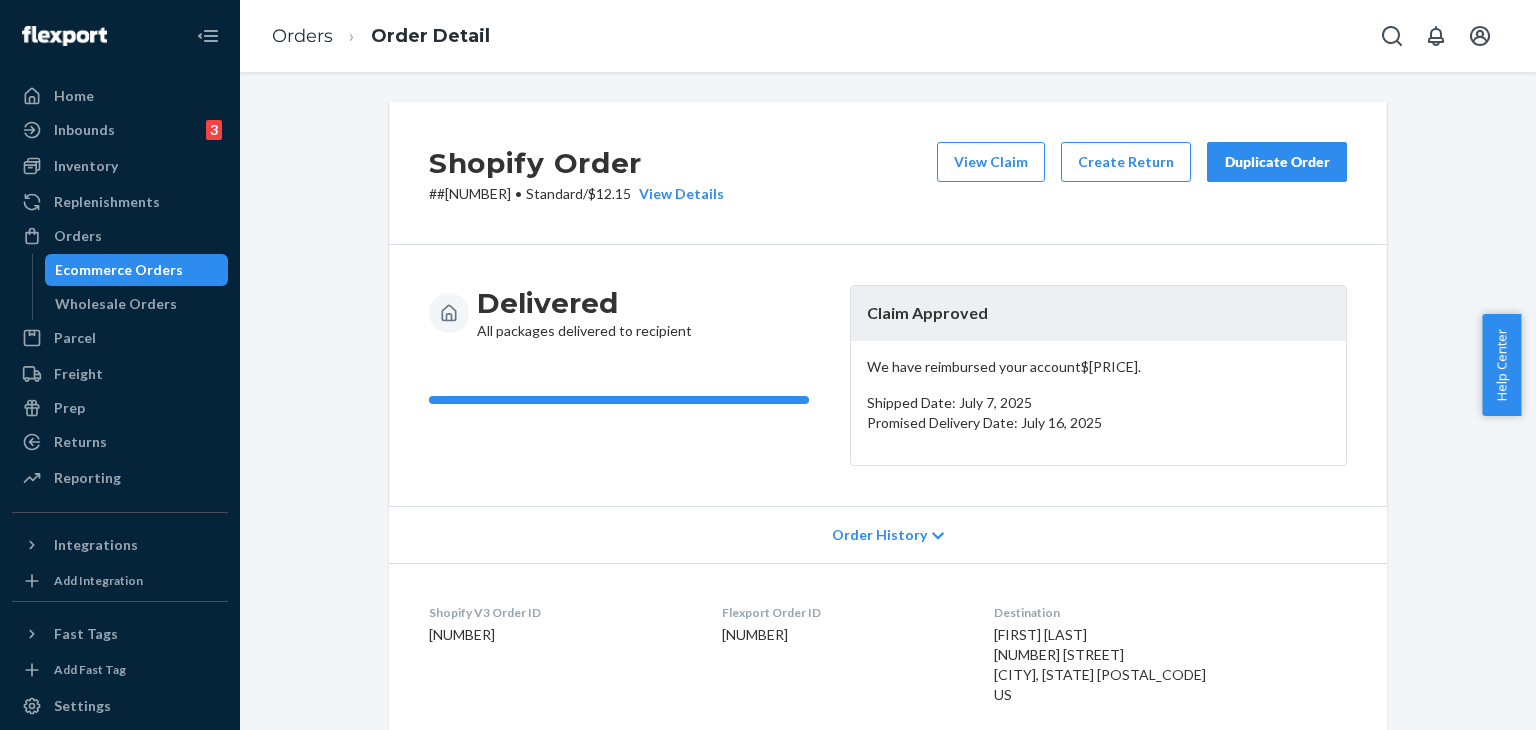click on "Duplicate Order" at bounding box center [1277, 162] 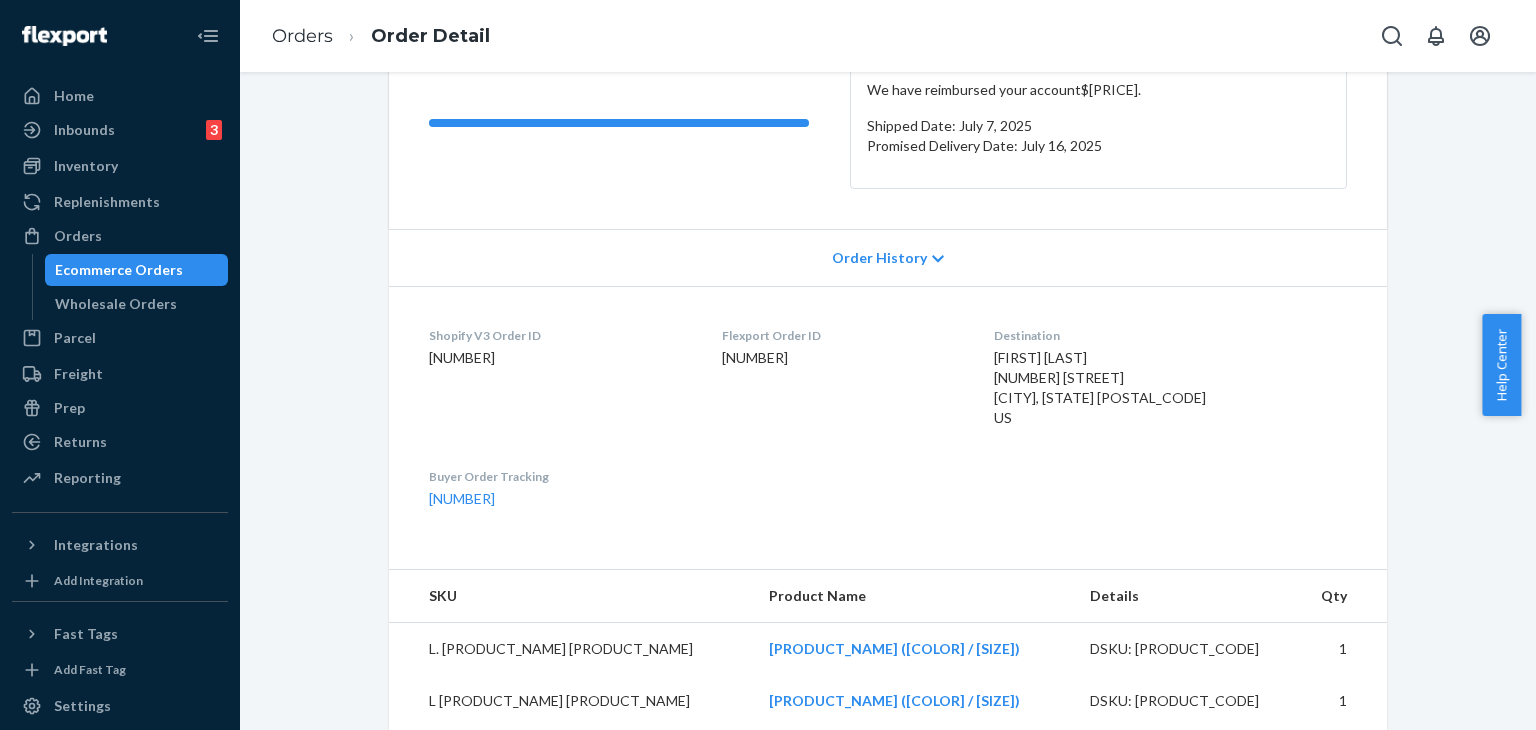 scroll, scrollTop: 300, scrollLeft: 0, axis: vertical 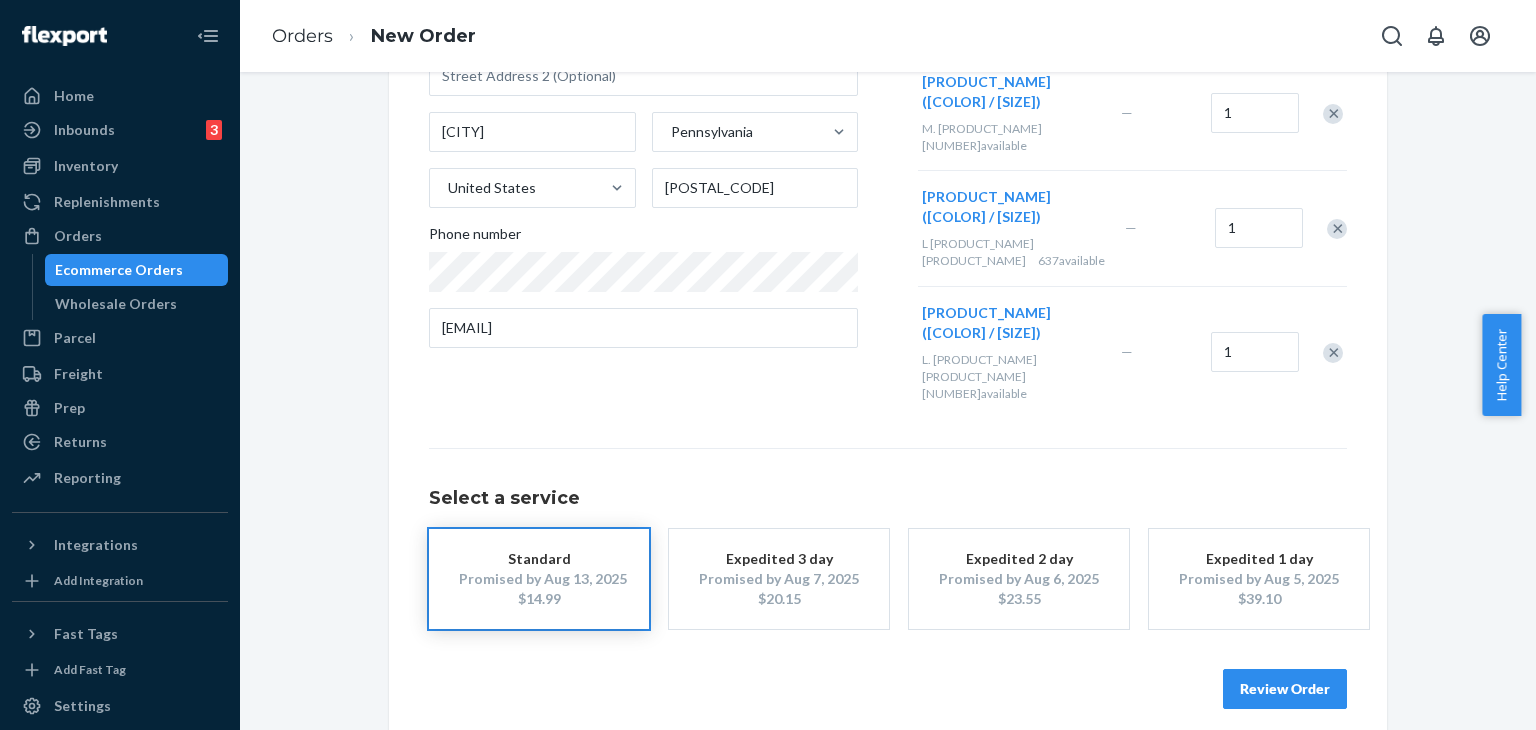 click on "Review Order" at bounding box center [1285, 689] 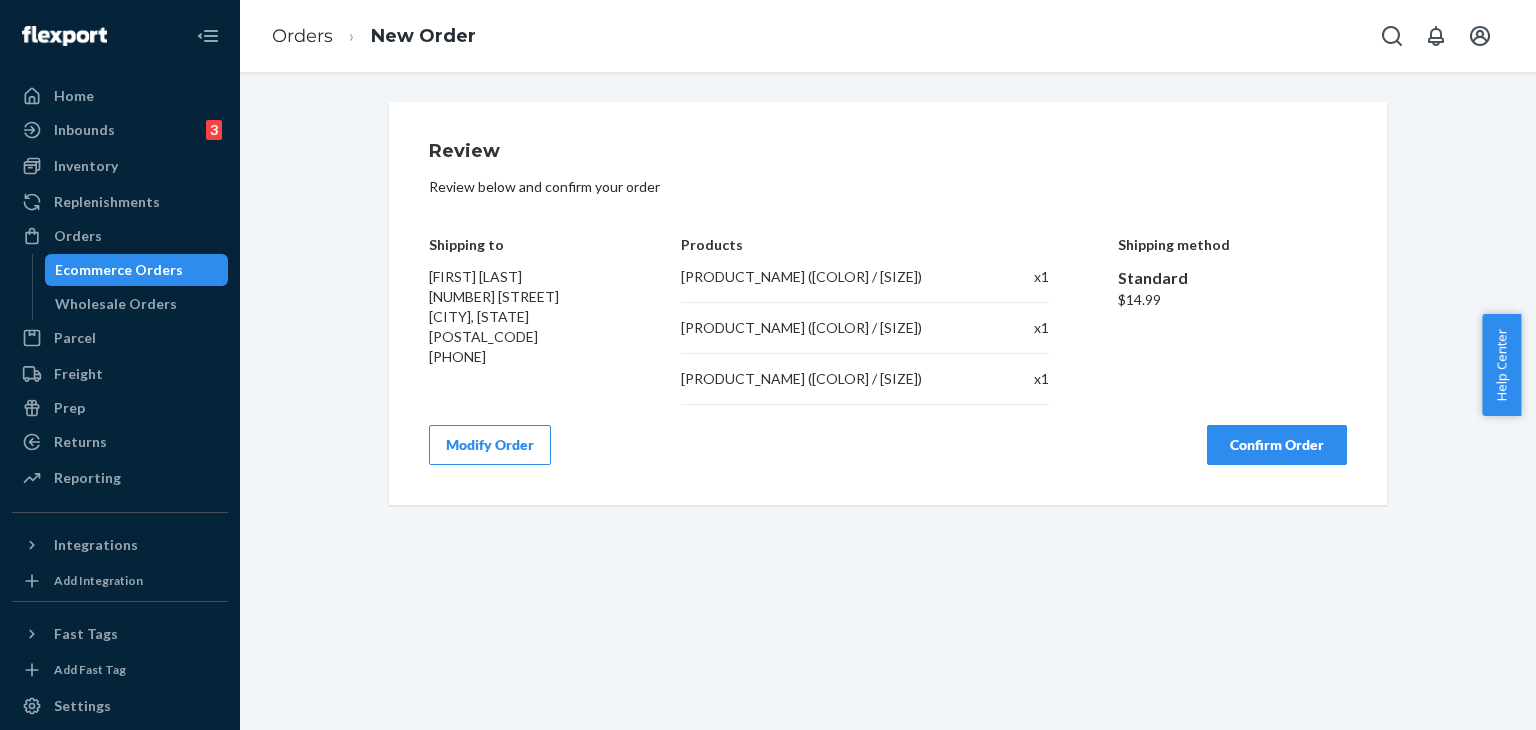 scroll, scrollTop: 0, scrollLeft: 0, axis: both 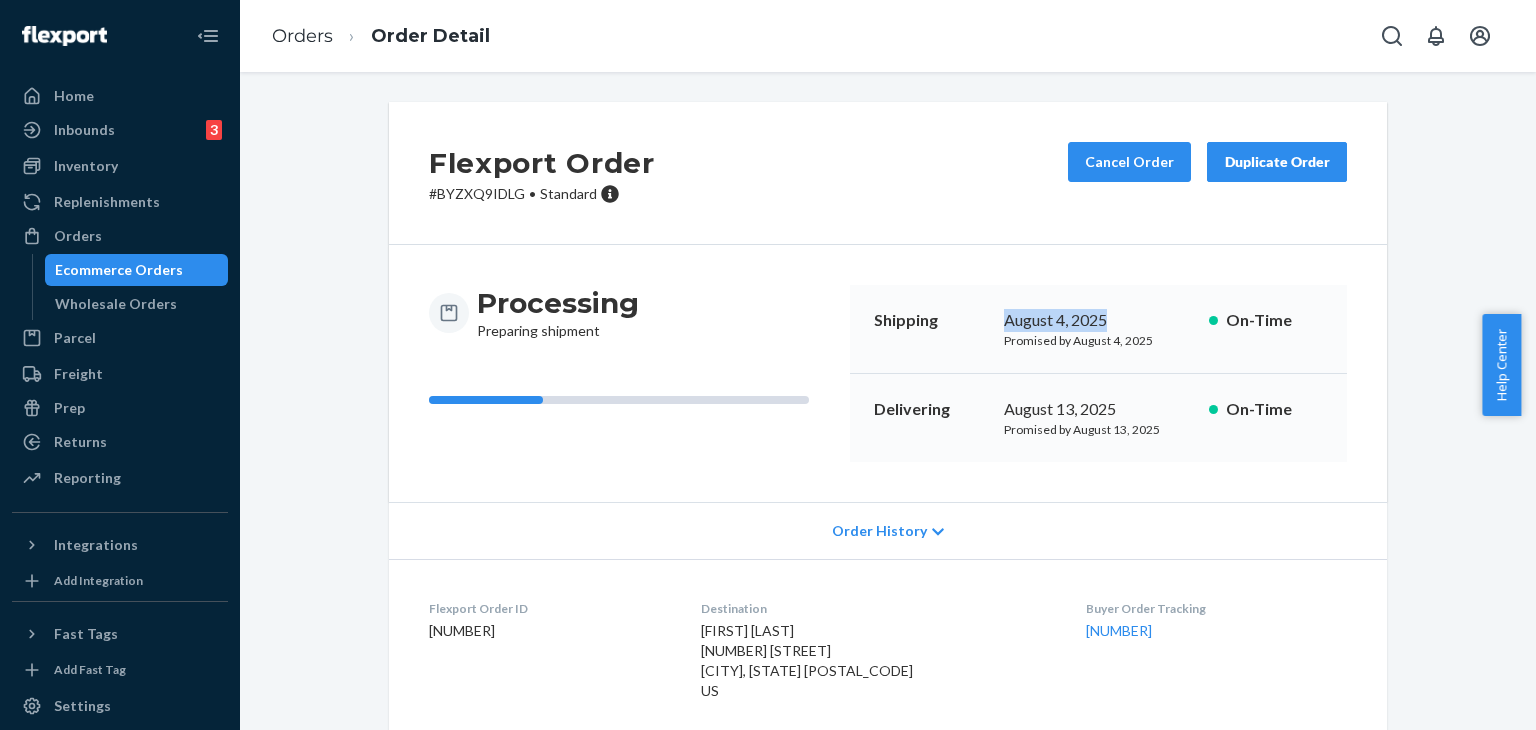 drag, startPoint x: 996, startPoint y: 322, endPoint x: 1108, endPoint y: 314, distance: 112.28535 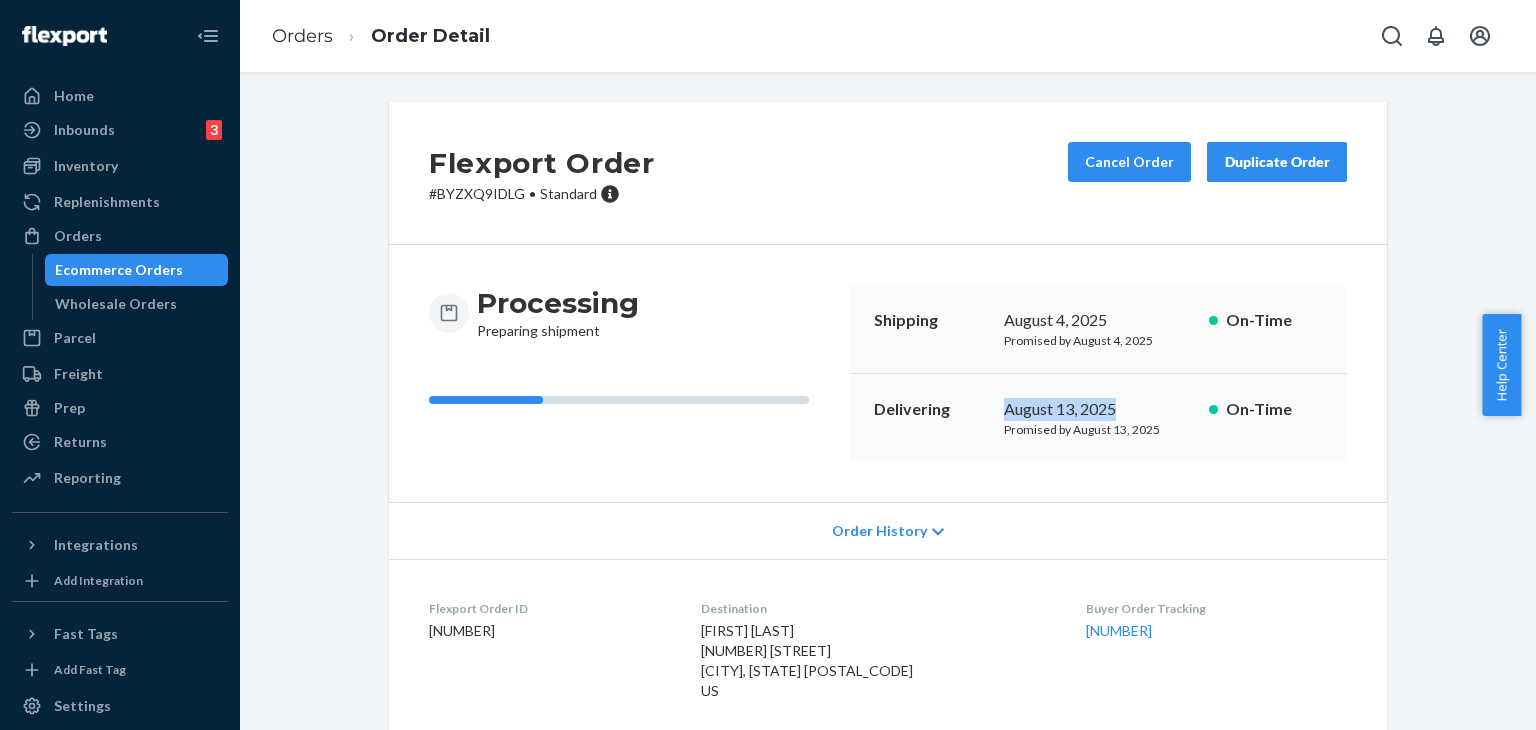 drag, startPoint x: 1000, startPoint y: 405, endPoint x: 1112, endPoint y: 409, distance: 112.0714 